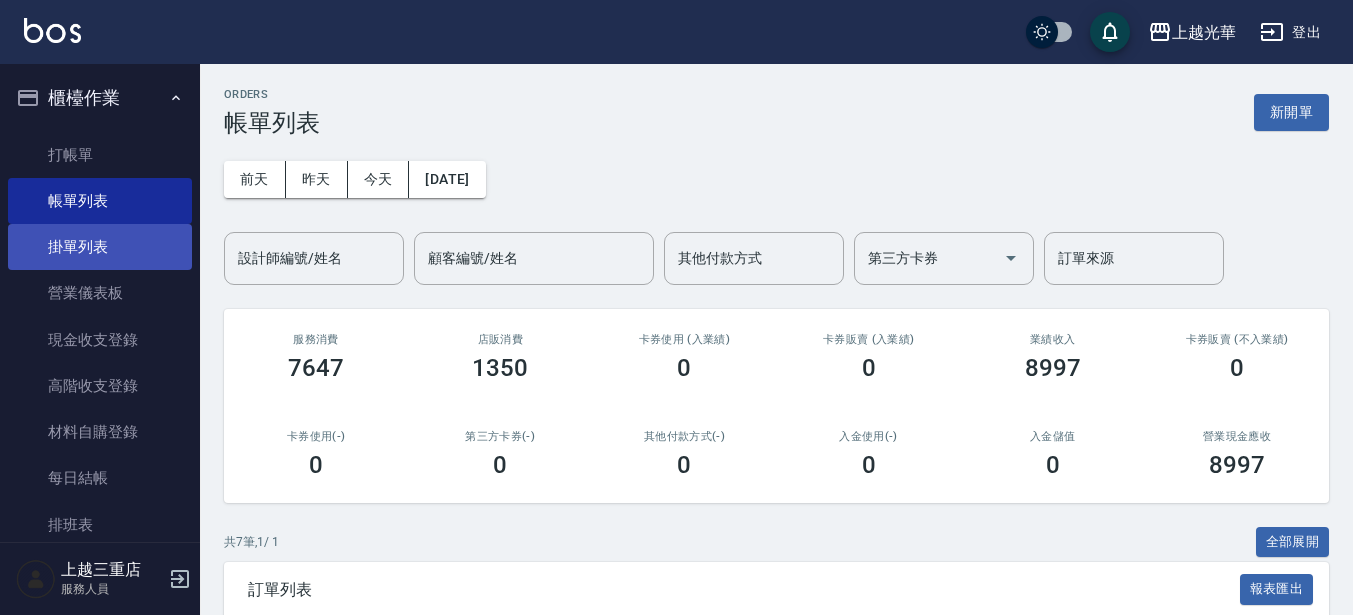 scroll, scrollTop: 0, scrollLeft: 0, axis: both 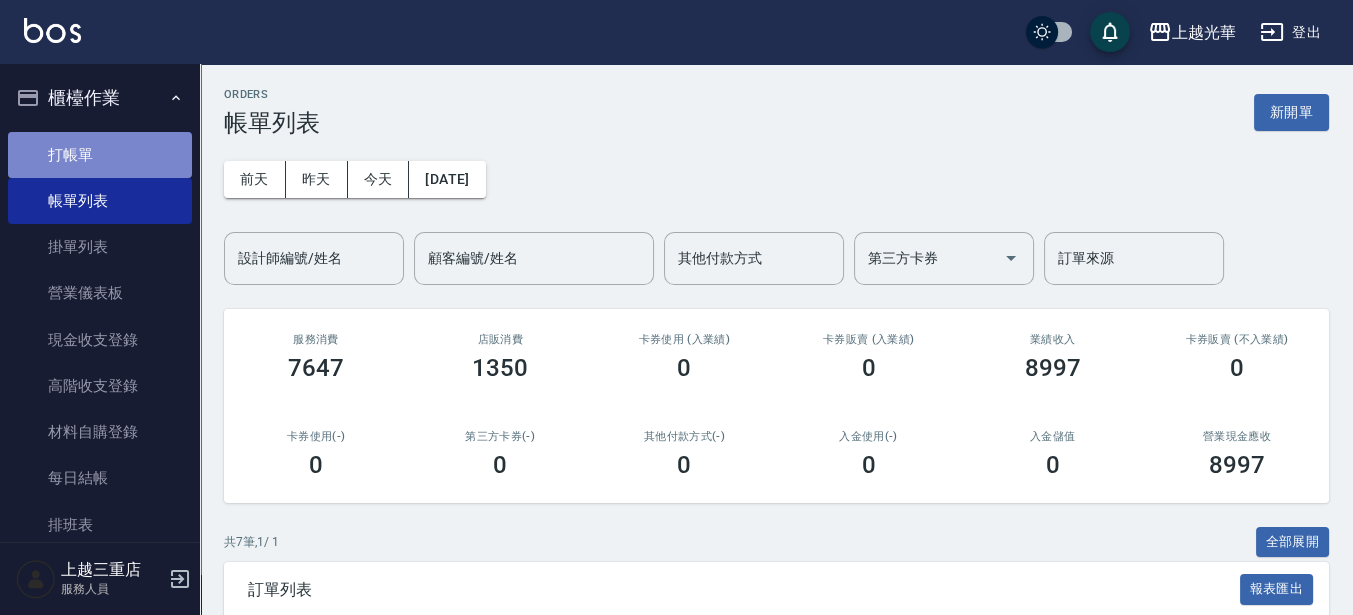 click on "打帳單" at bounding box center [100, 155] 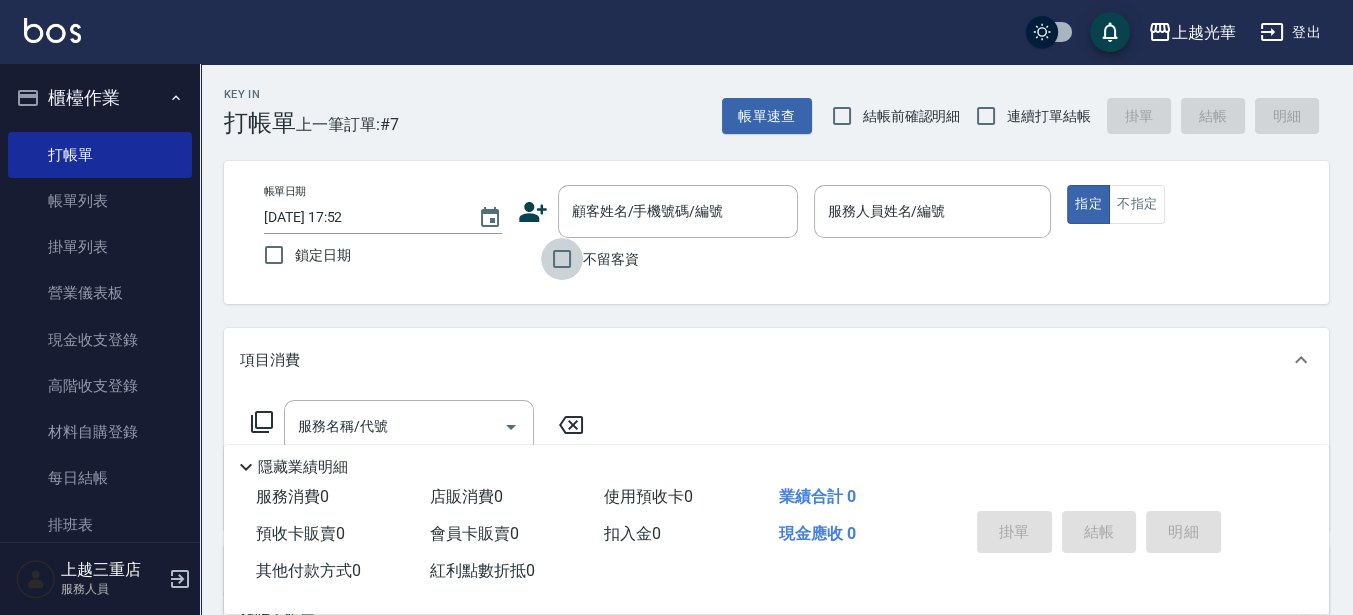 drag, startPoint x: 568, startPoint y: 261, endPoint x: 649, endPoint y: 241, distance: 83.43261 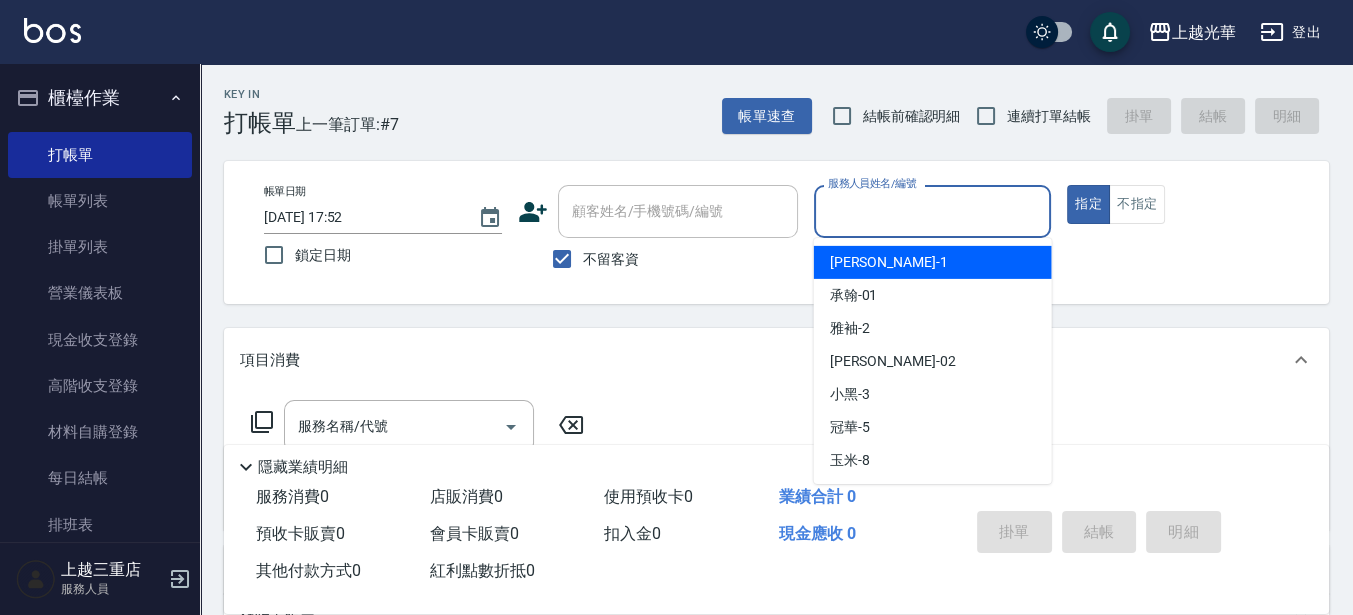 click on "服務人員姓名/編號" at bounding box center [933, 211] 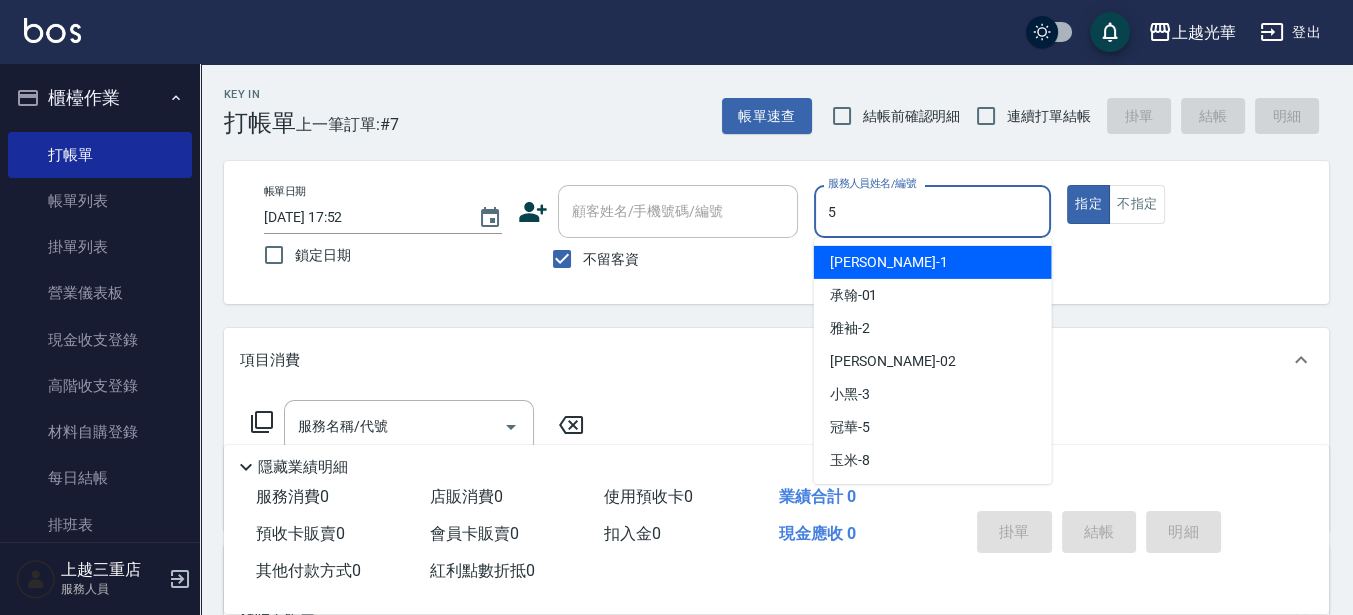 type on "冠華-5" 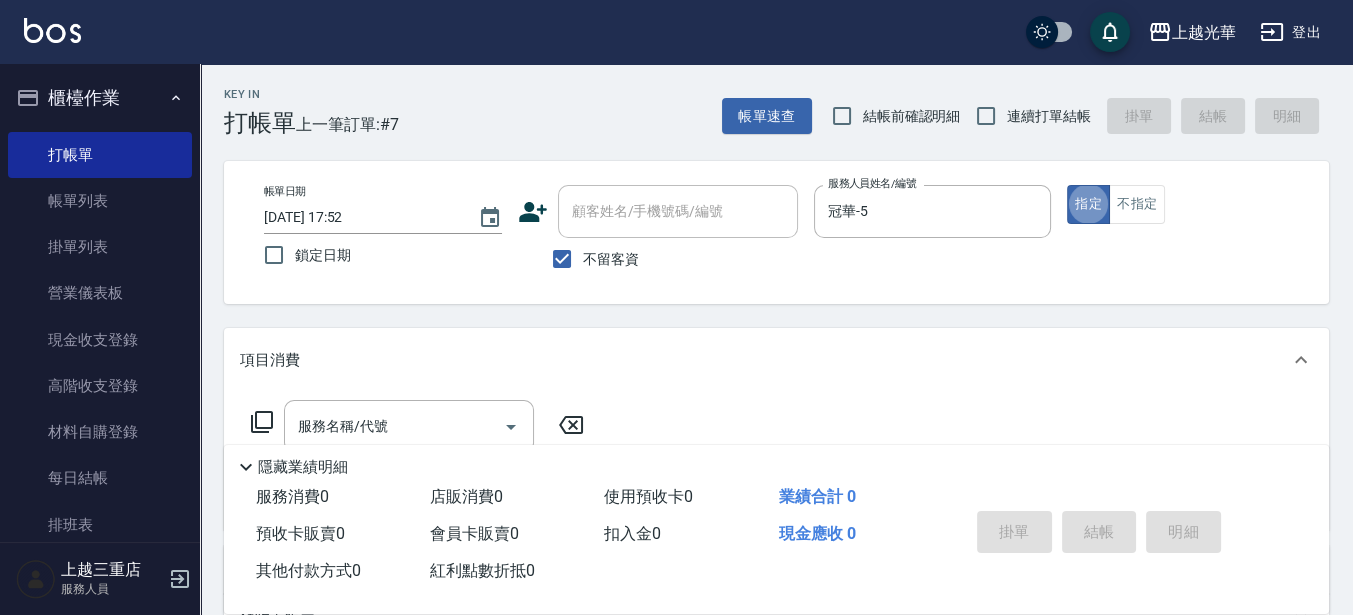type on "true" 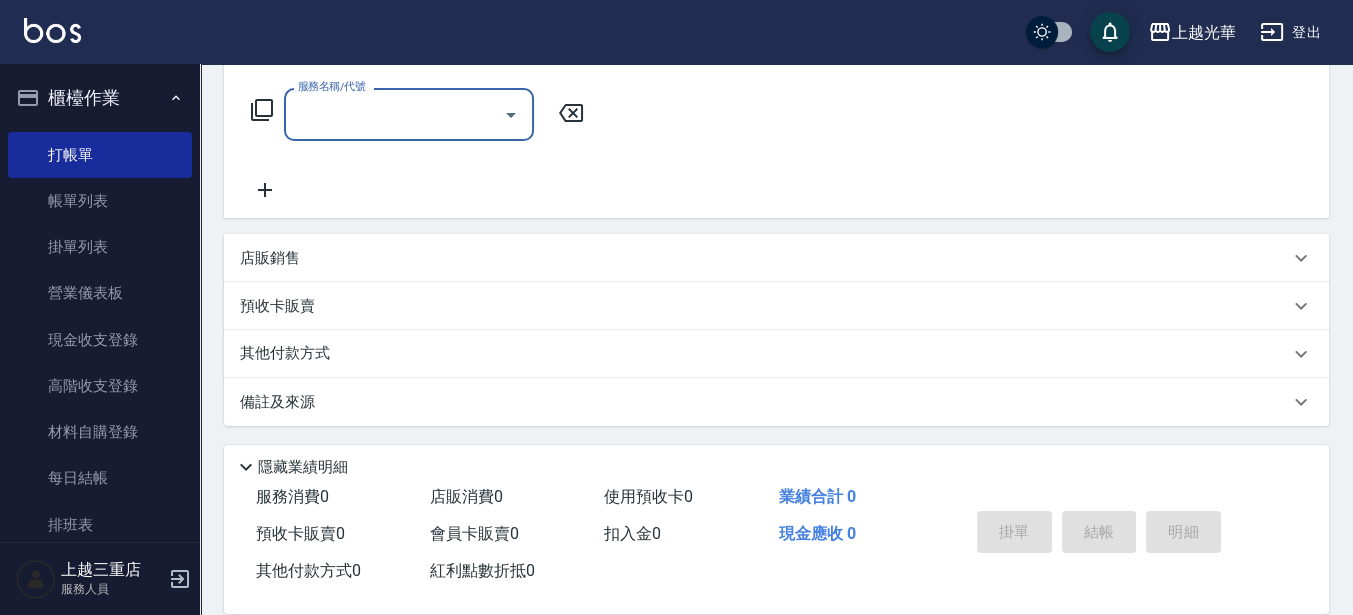 scroll, scrollTop: 0, scrollLeft: 0, axis: both 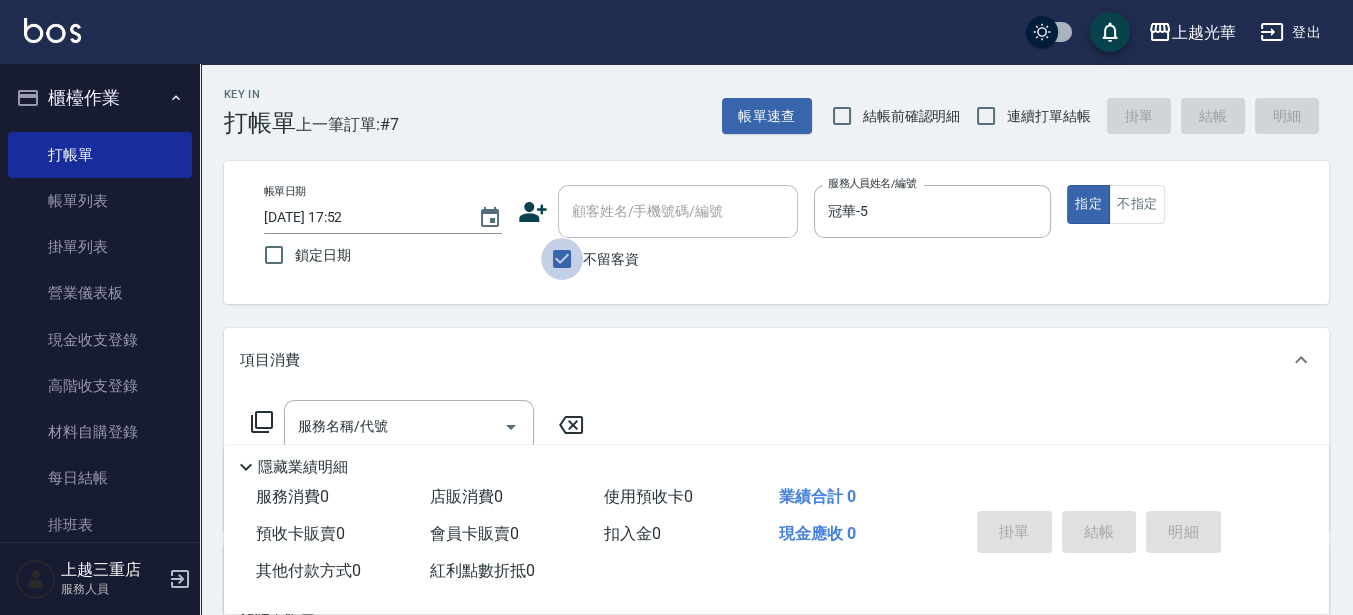 drag, startPoint x: 560, startPoint y: 251, endPoint x: 667, endPoint y: 202, distance: 117.68602 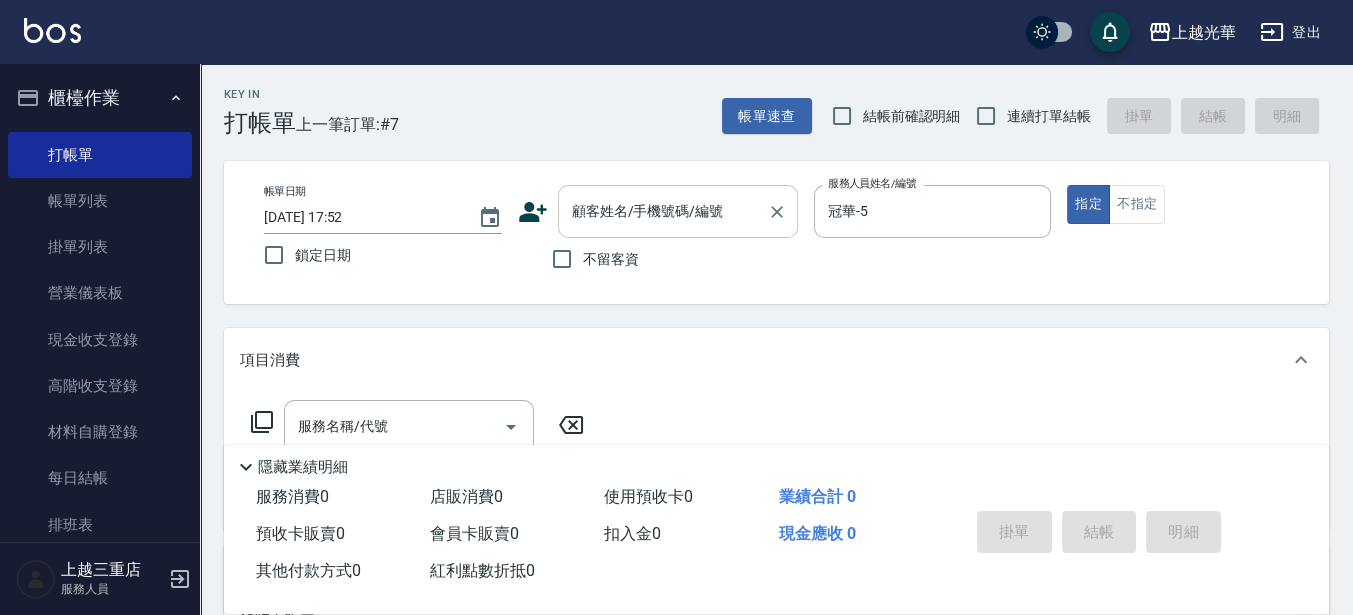click on "顧客姓名/手機號碼/編號 顧客姓名/手機號碼/編號" at bounding box center [678, 211] 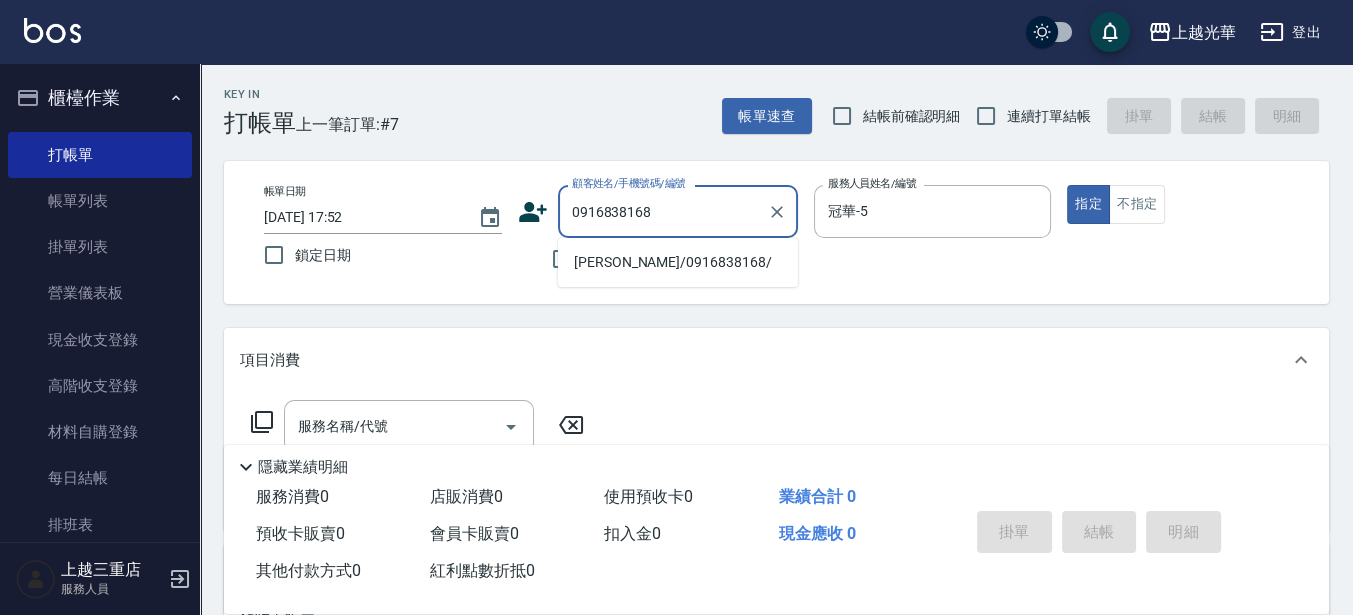 click on "[PERSON_NAME]/0916838168/" at bounding box center [678, 262] 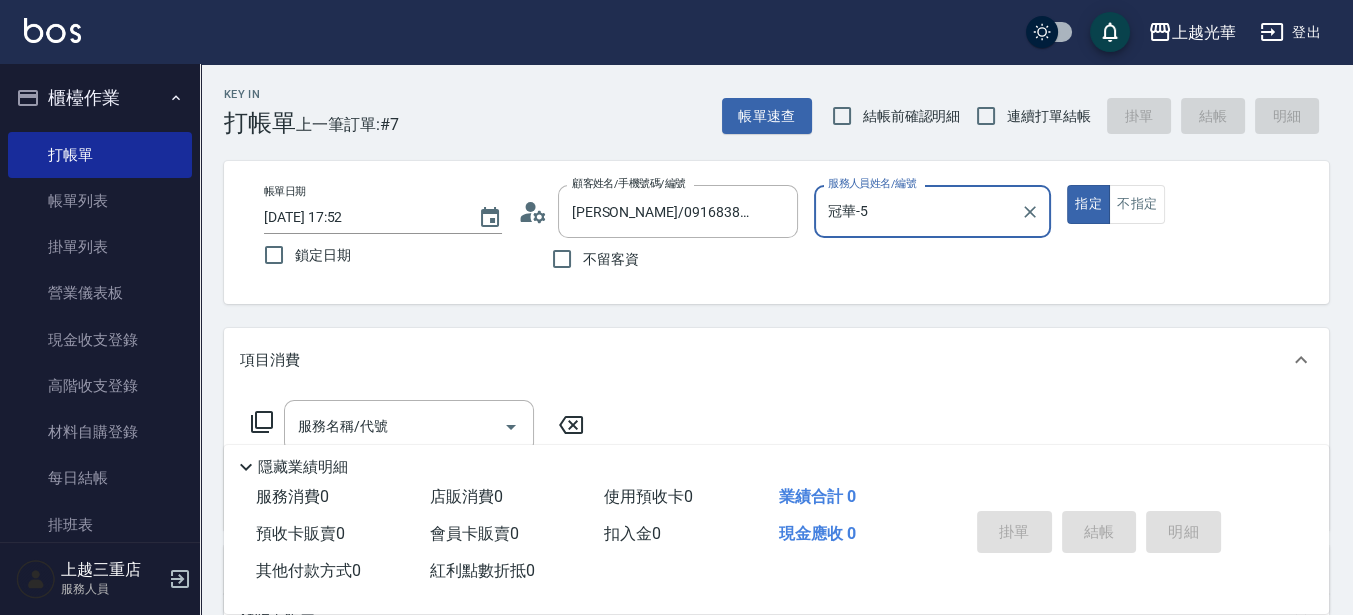 scroll, scrollTop: 365, scrollLeft: 0, axis: vertical 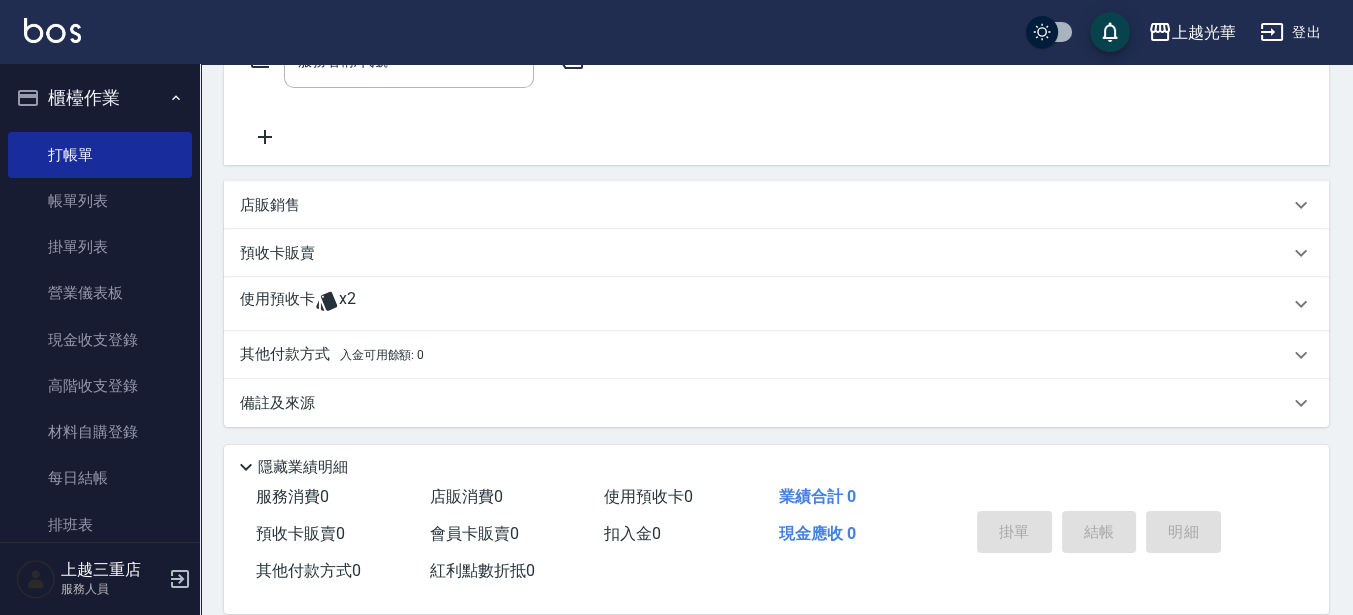click on "使用預收卡 x2" at bounding box center (764, 304) 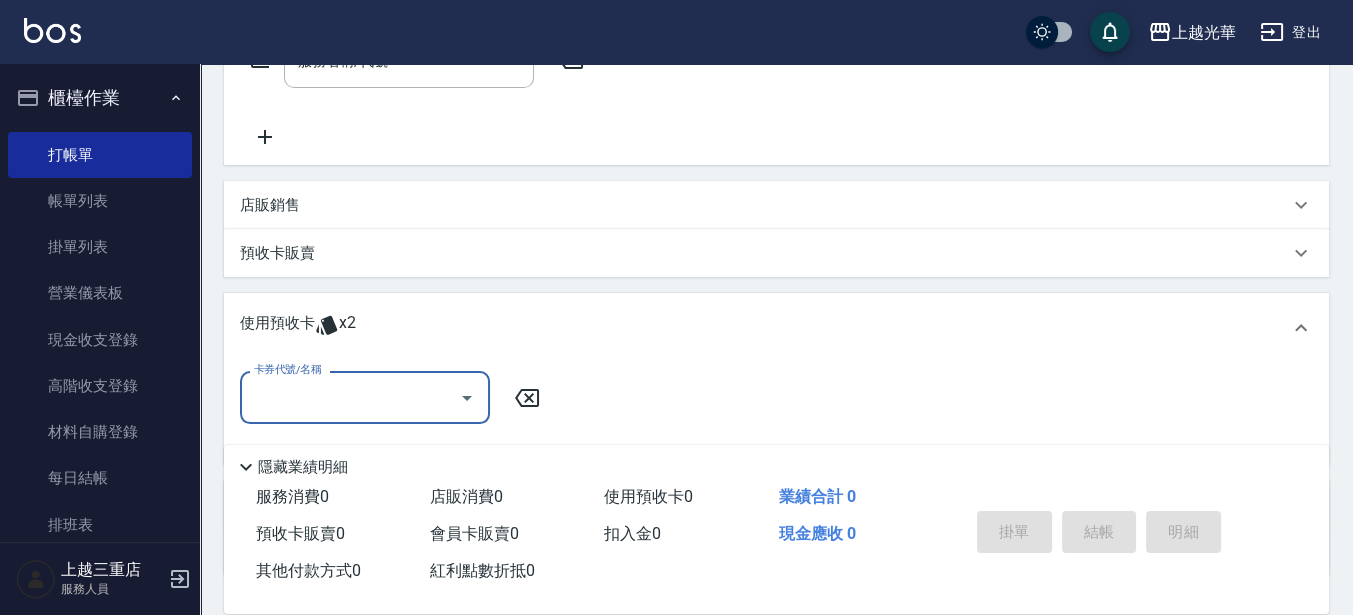 scroll, scrollTop: 0, scrollLeft: 0, axis: both 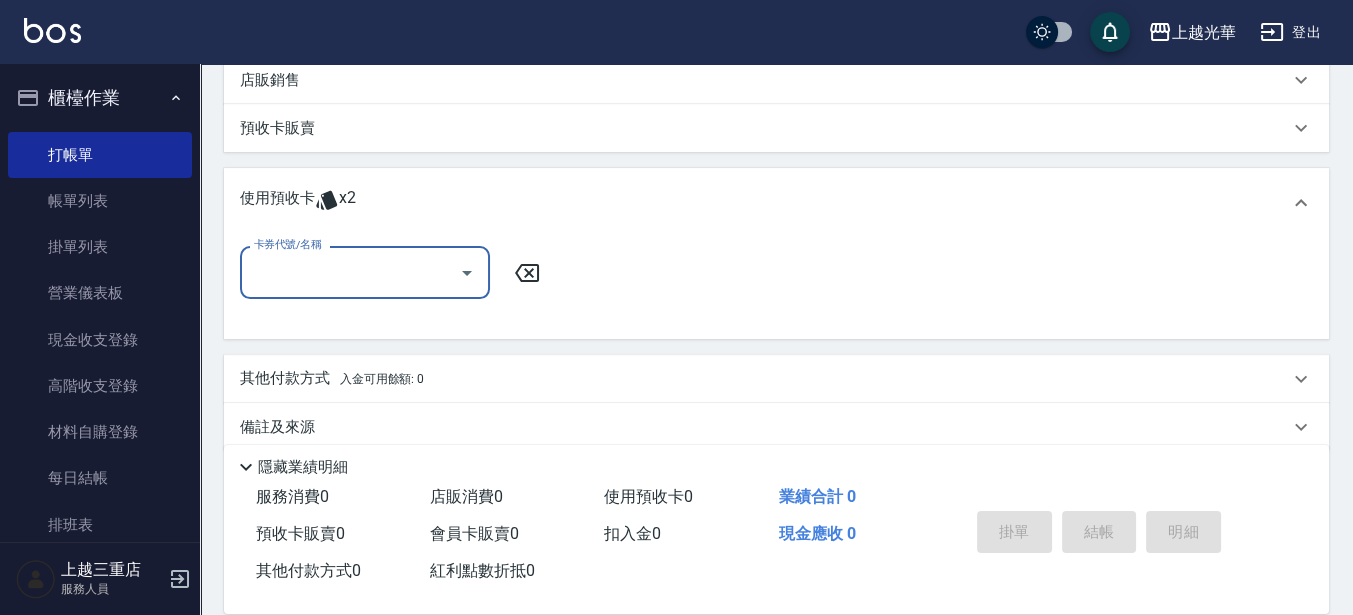click on "卡券代號/名稱" at bounding box center [350, 272] 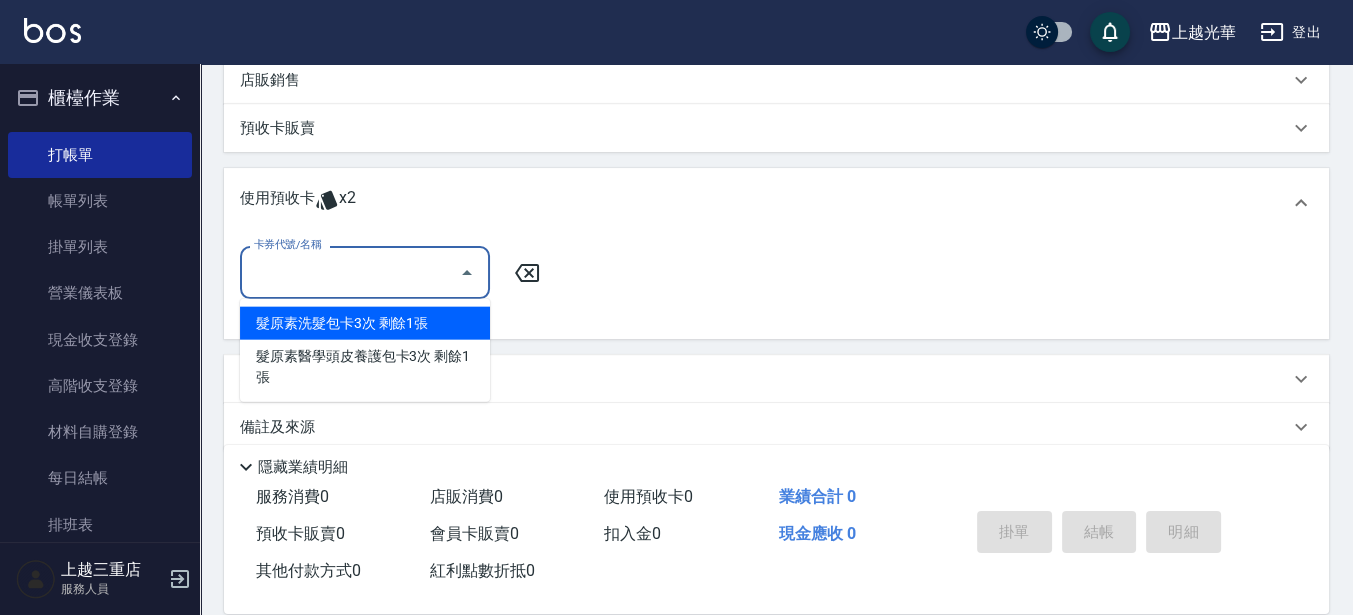 click on "髮原素洗髮包卡3次 剩餘1張" at bounding box center [365, 323] 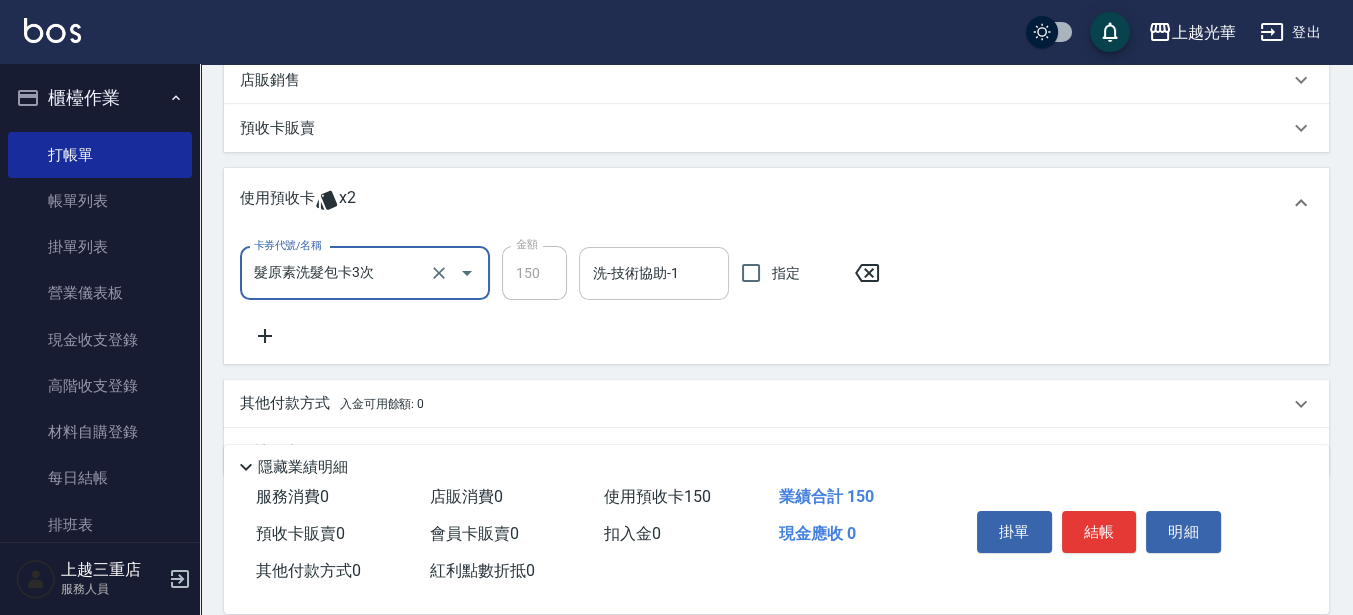 click on "洗-技術協助-1" at bounding box center [654, 273] 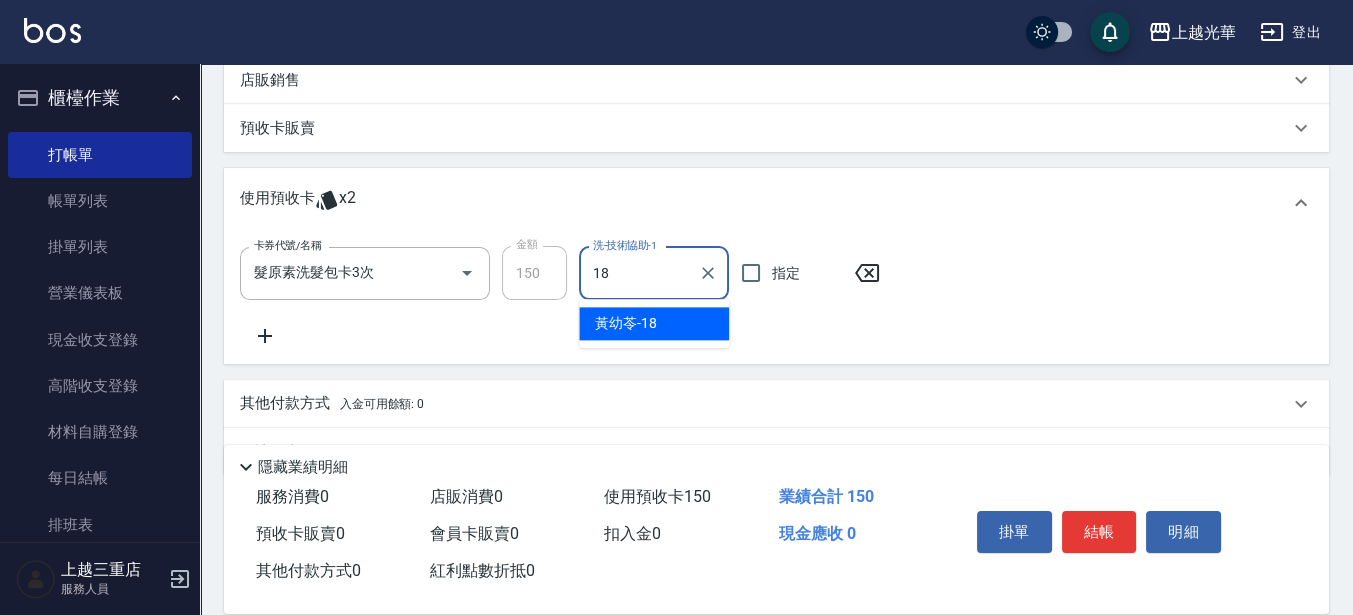 type on "[PERSON_NAME]-18" 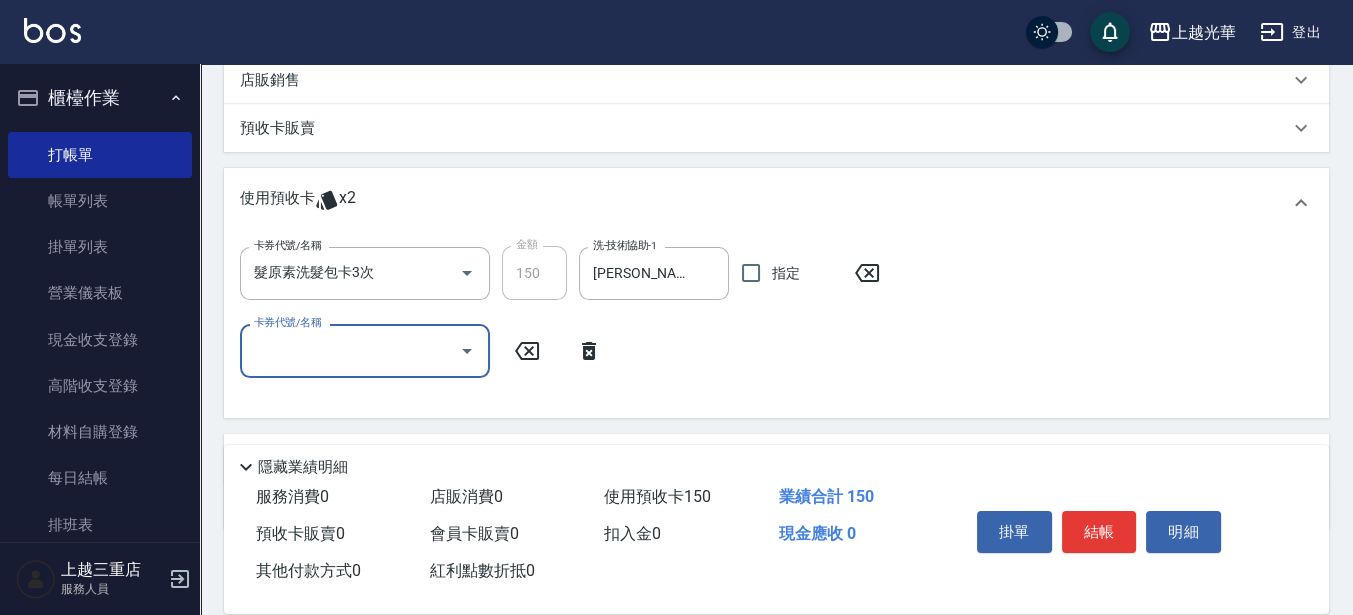 click on "卡券代號/名稱" at bounding box center (350, 350) 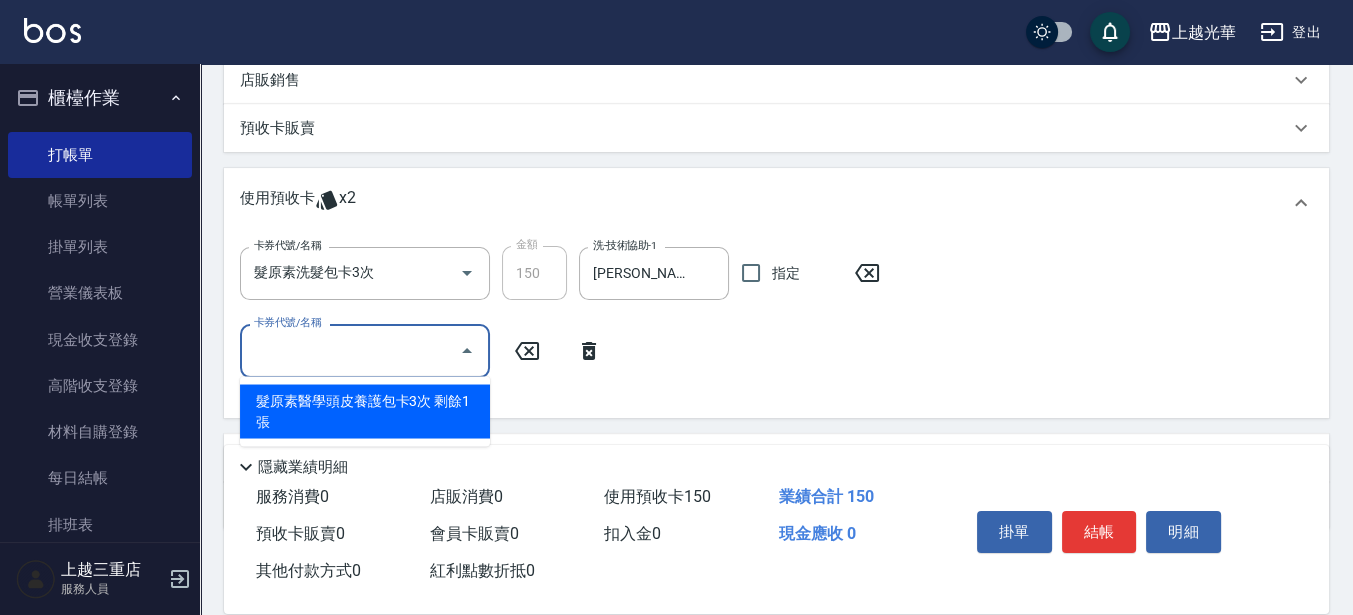 click on "髮原素醫學頭皮養護包卡3次 剩餘1張" at bounding box center [365, 411] 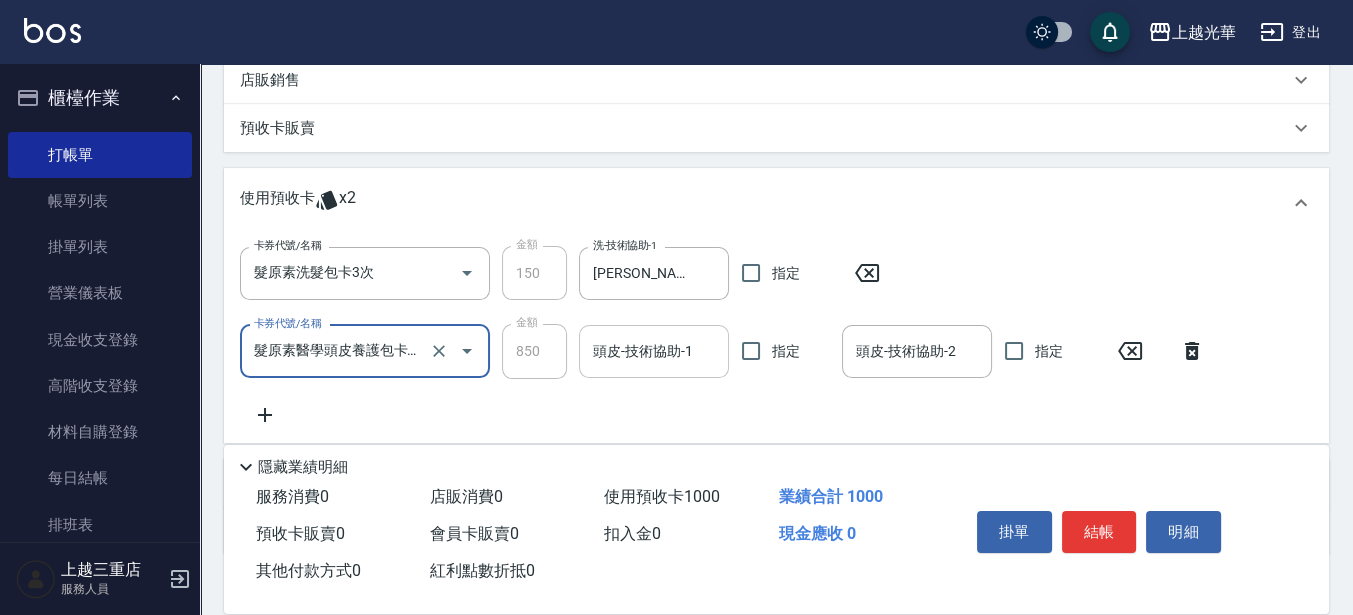 click on "頭皮-技術協助-1" at bounding box center (654, 351) 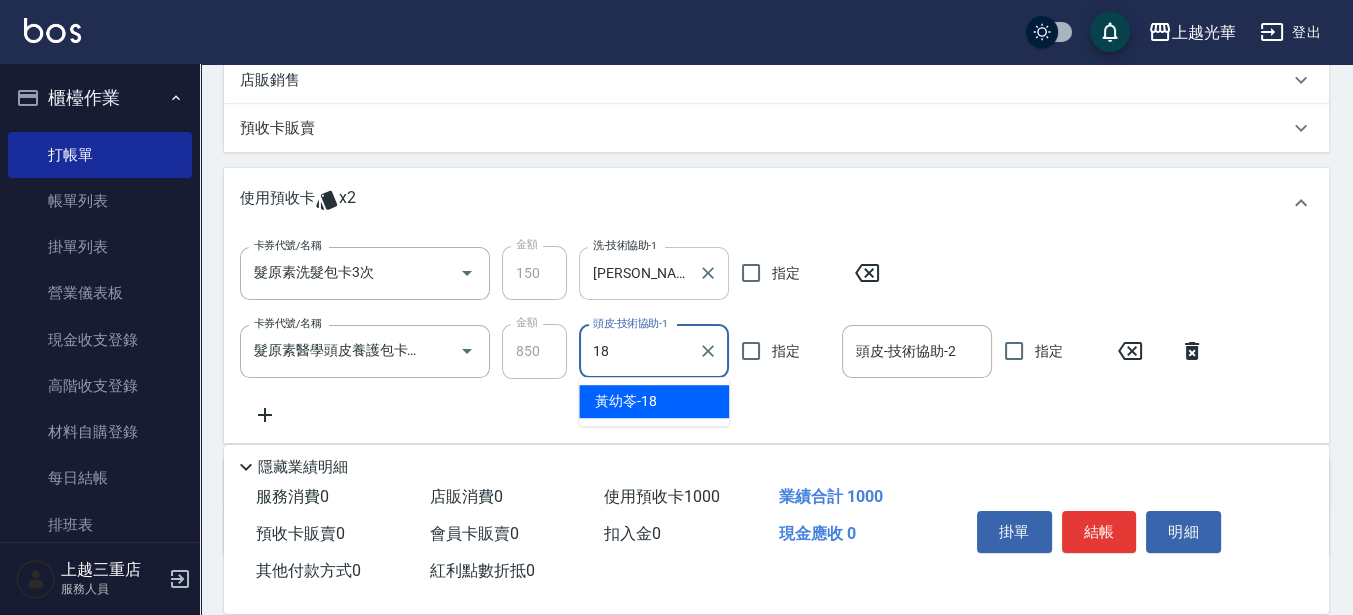 type on "[PERSON_NAME]-18" 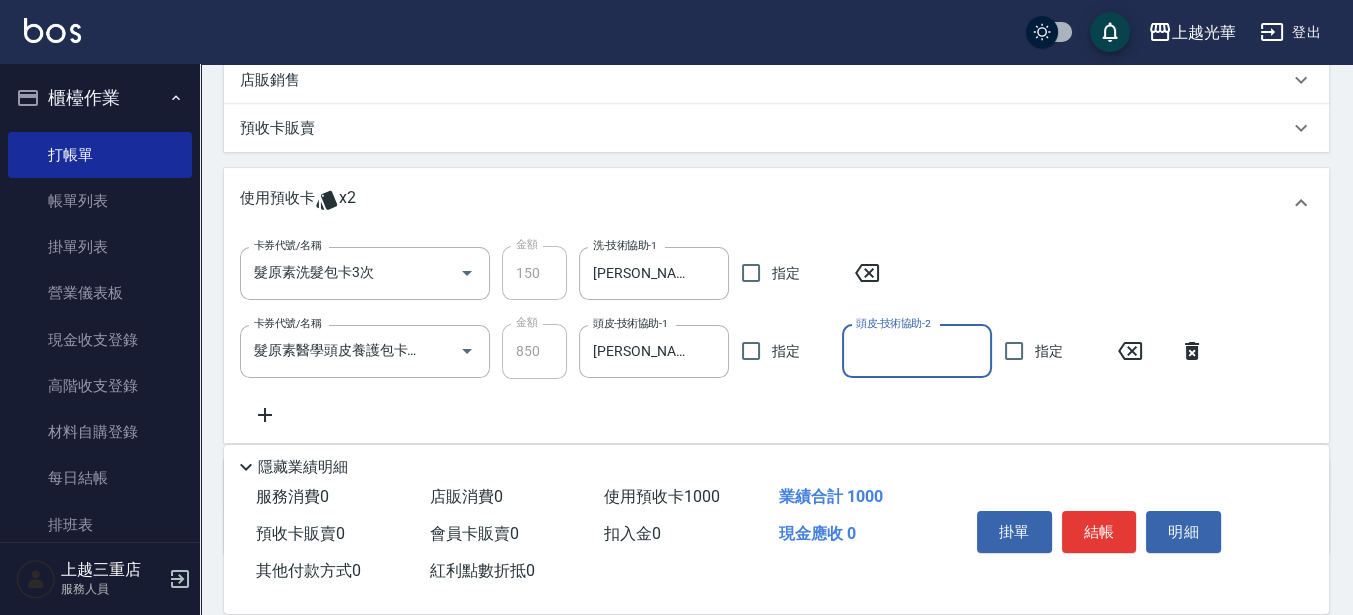 click on "卡券代號/名稱 髮原素洗髮包卡3次 卡券代號/名稱 金額 150 金額 洗-技術協助-1 [PERSON_NAME]-18 洗-技術協助-1 指定 卡券代號/名稱 髮原素醫學頭皮養護包卡3次 卡券代號/名稱 金額 850 金額 頭皮-技術協助-1 [PERSON_NAME]-18 頭皮-技術協助-1 指定 頭皮-技術協助-2 頭皮-技術協助-2 指定" at bounding box center (776, 336) 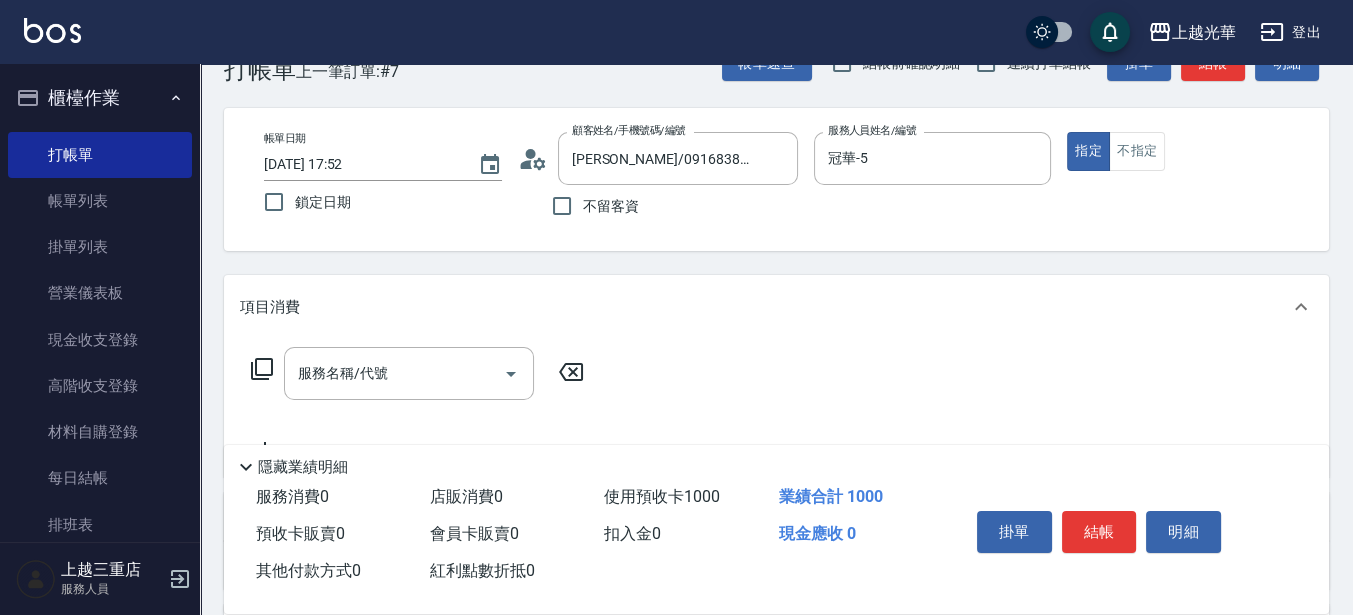scroll, scrollTop: 0, scrollLeft: 0, axis: both 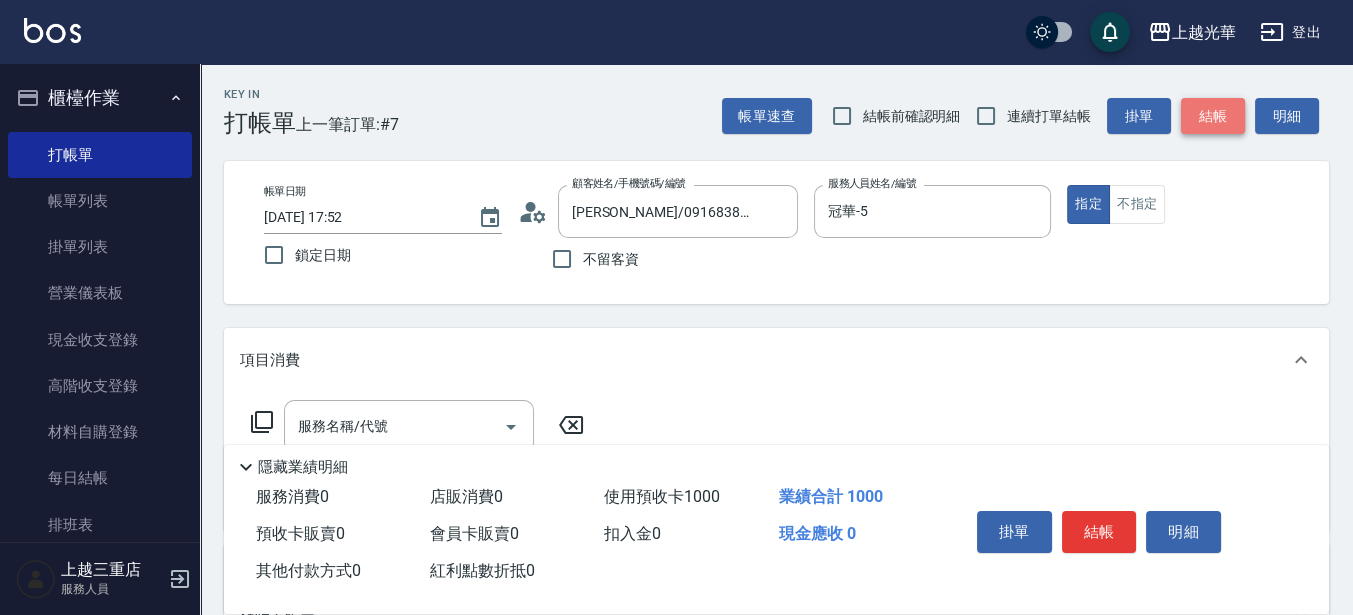 click on "結帳" at bounding box center [1213, 116] 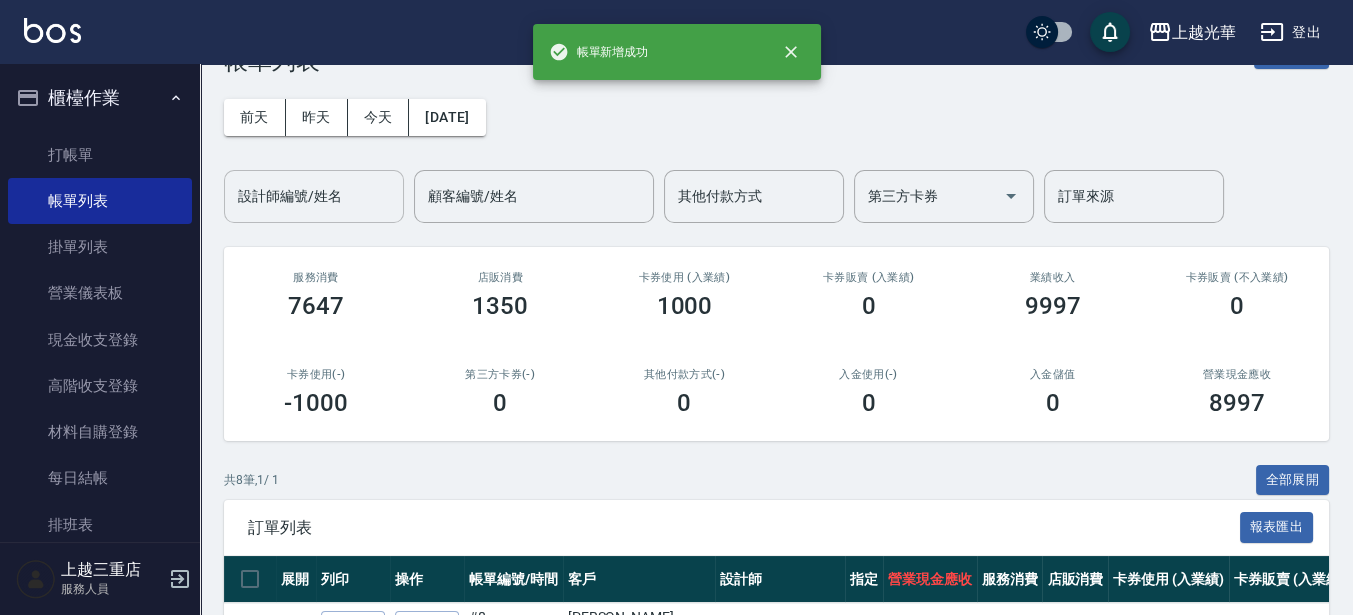 scroll, scrollTop: 525, scrollLeft: 0, axis: vertical 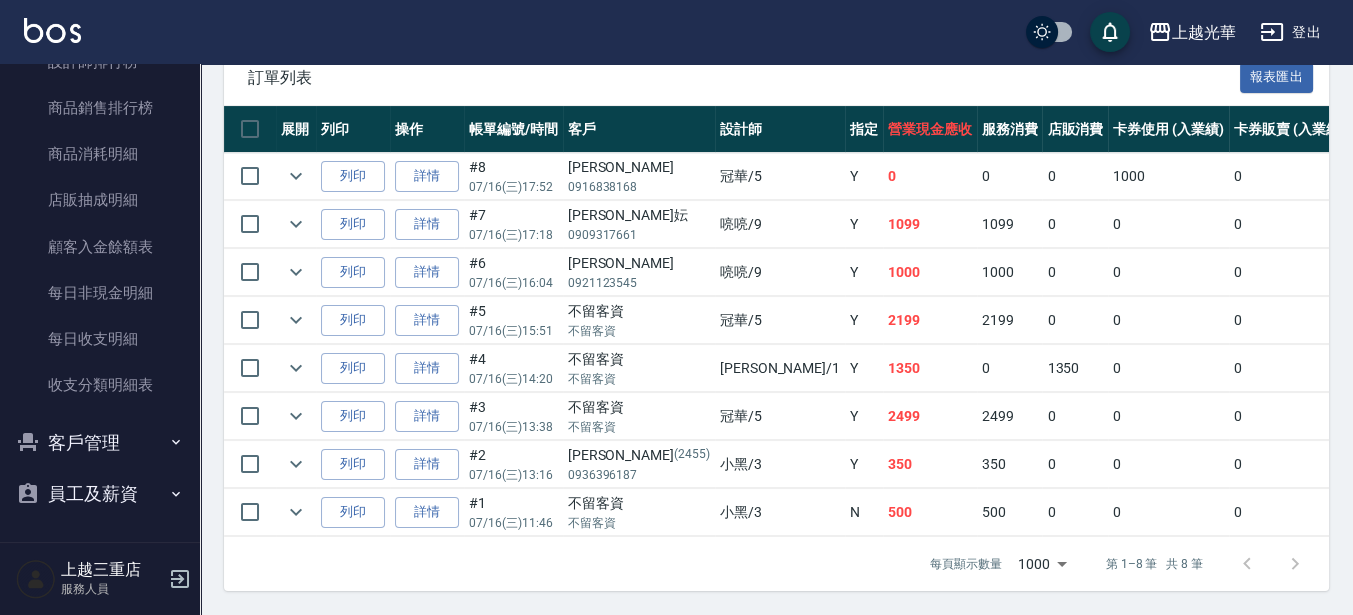 click on "員工及薪資" at bounding box center [100, 494] 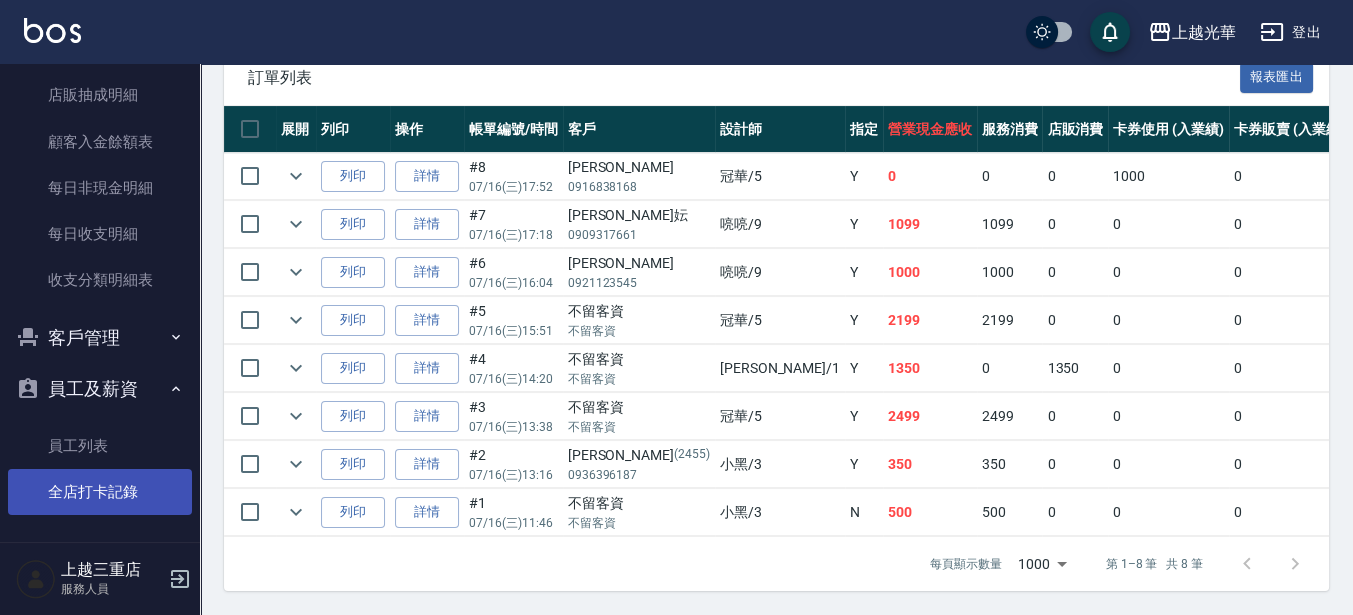 scroll, scrollTop: 1246, scrollLeft: 0, axis: vertical 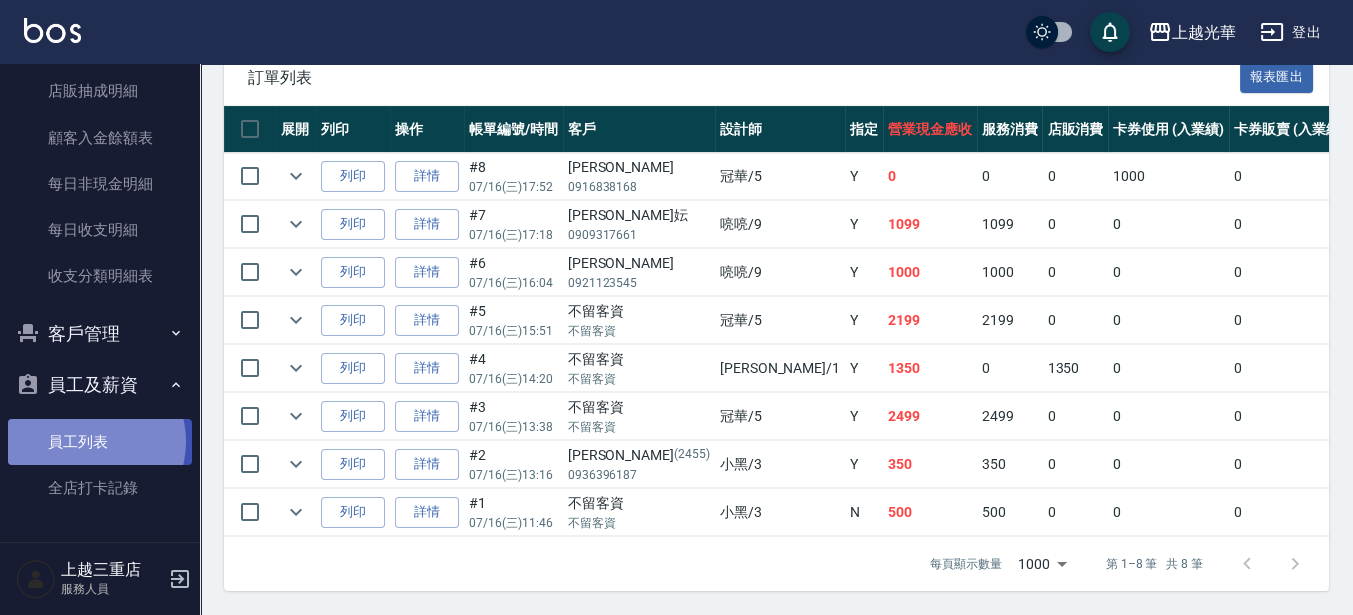 click on "員工列表" at bounding box center (100, 442) 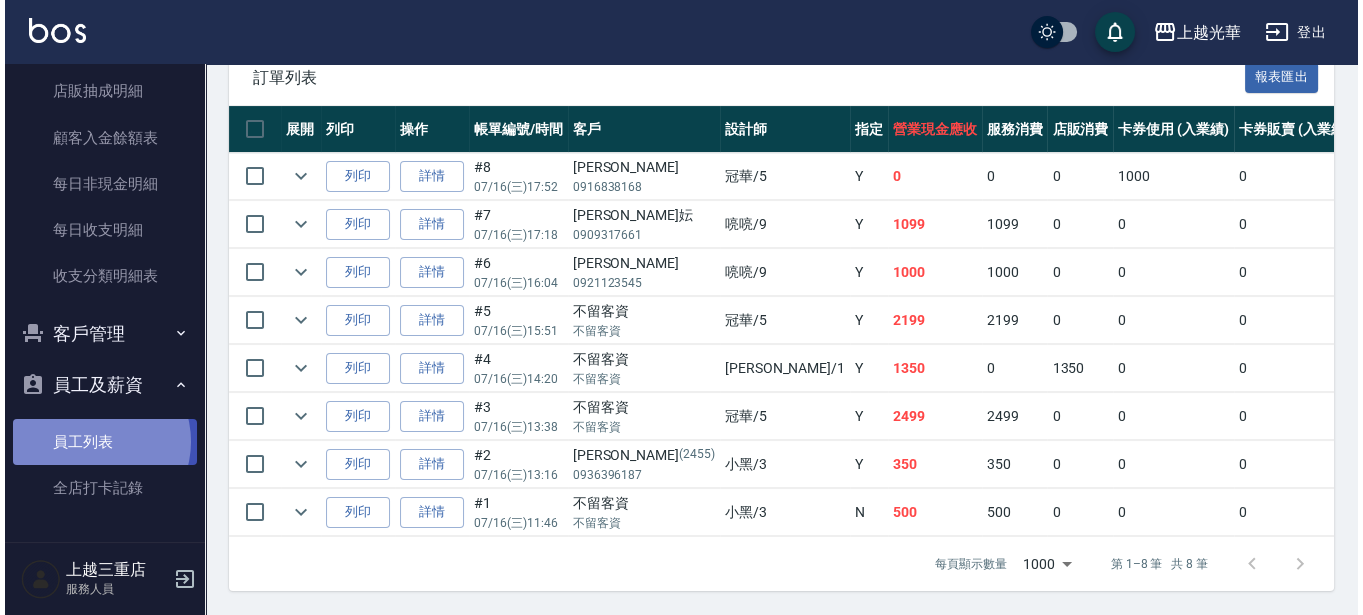 scroll, scrollTop: 0, scrollLeft: 0, axis: both 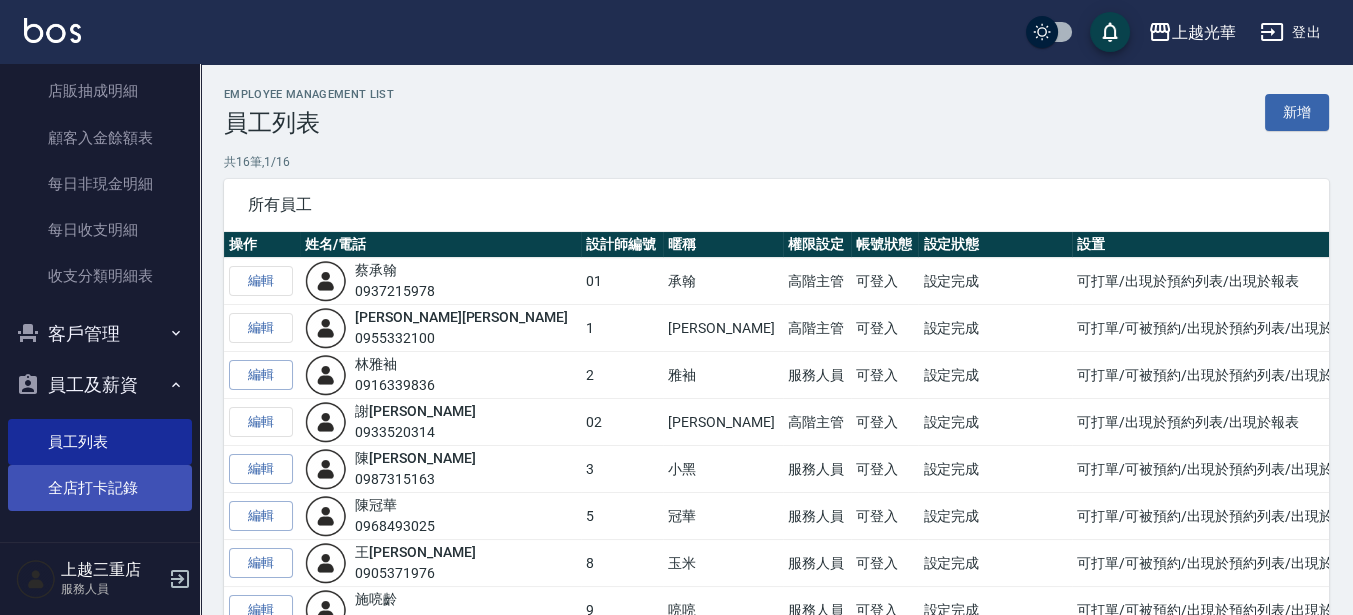 click on "全店打卡記錄" at bounding box center [100, 488] 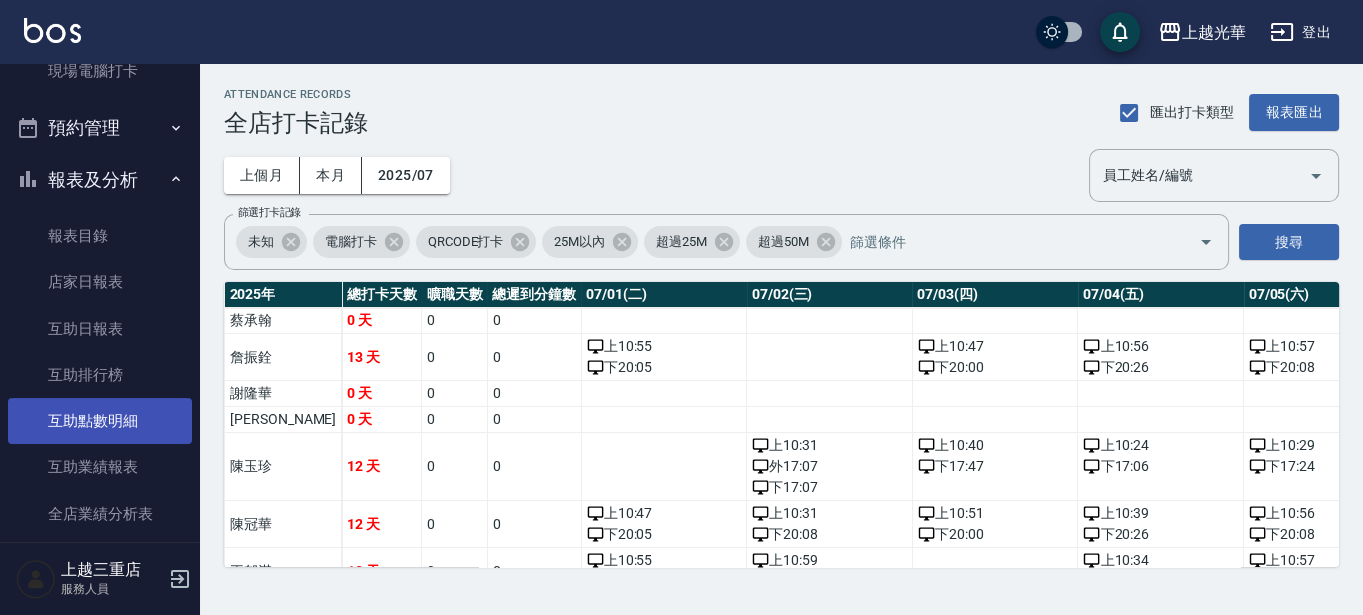 scroll, scrollTop: 1246, scrollLeft: 0, axis: vertical 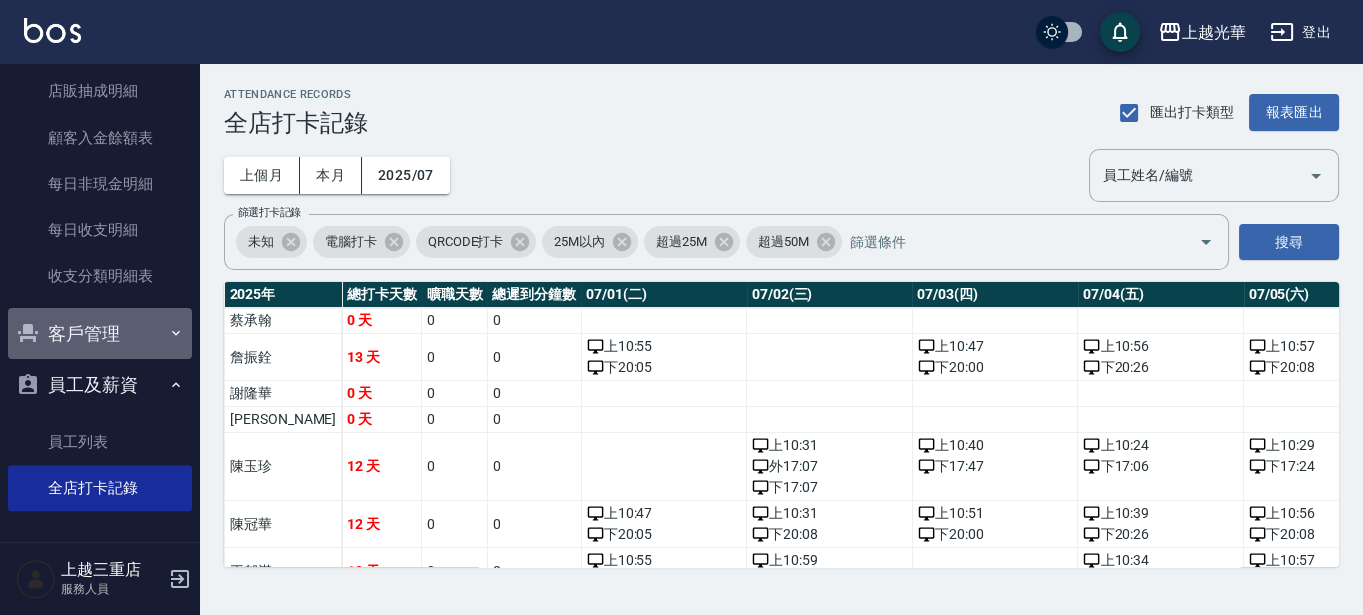 click on "客戶管理" at bounding box center (100, 334) 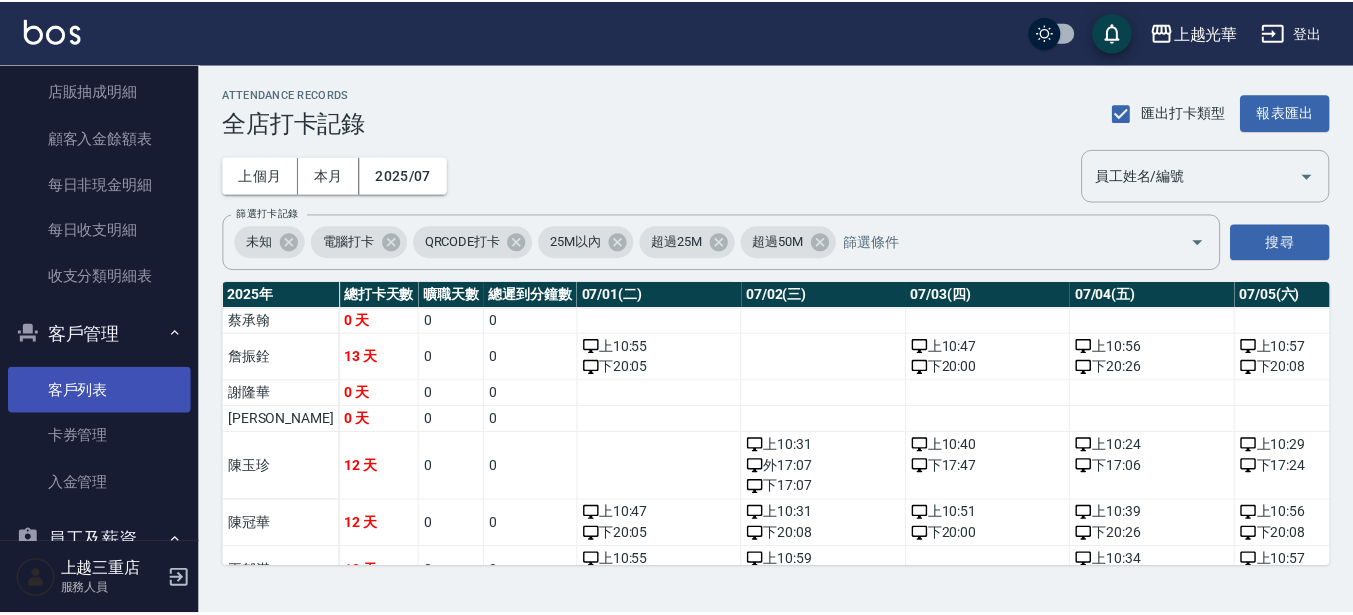 scroll, scrollTop: 1400, scrollLeft: 0, axis: vertical 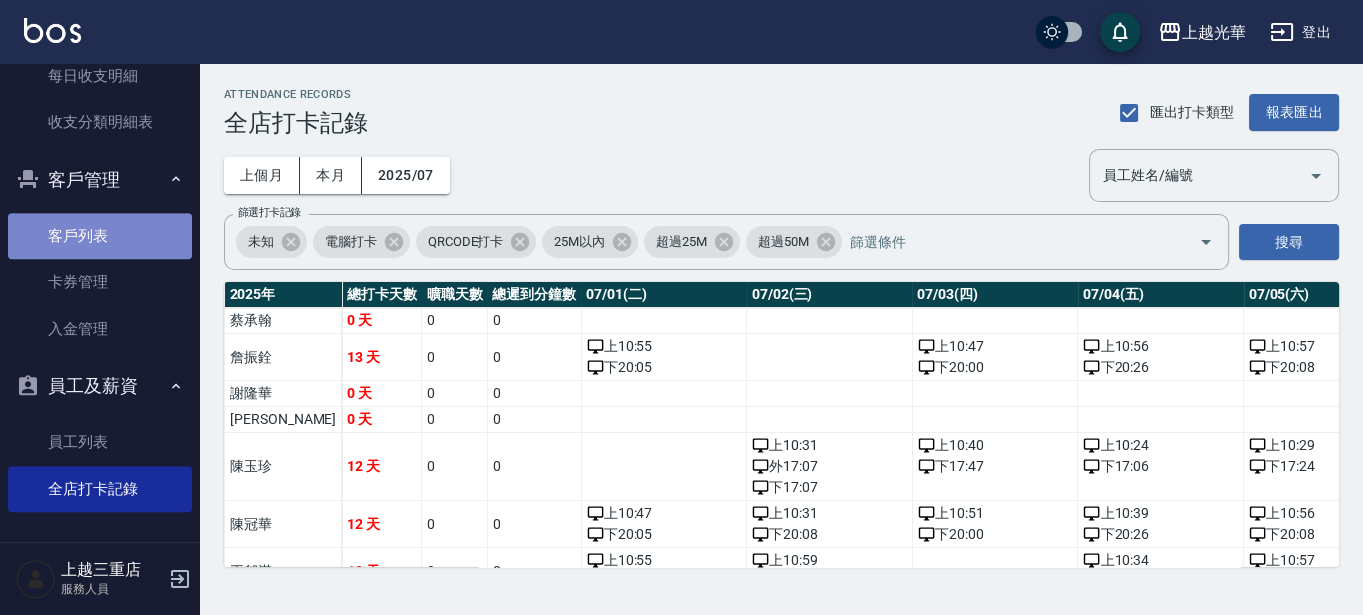 click on "客戶列表" at bounding box center [100, 236] 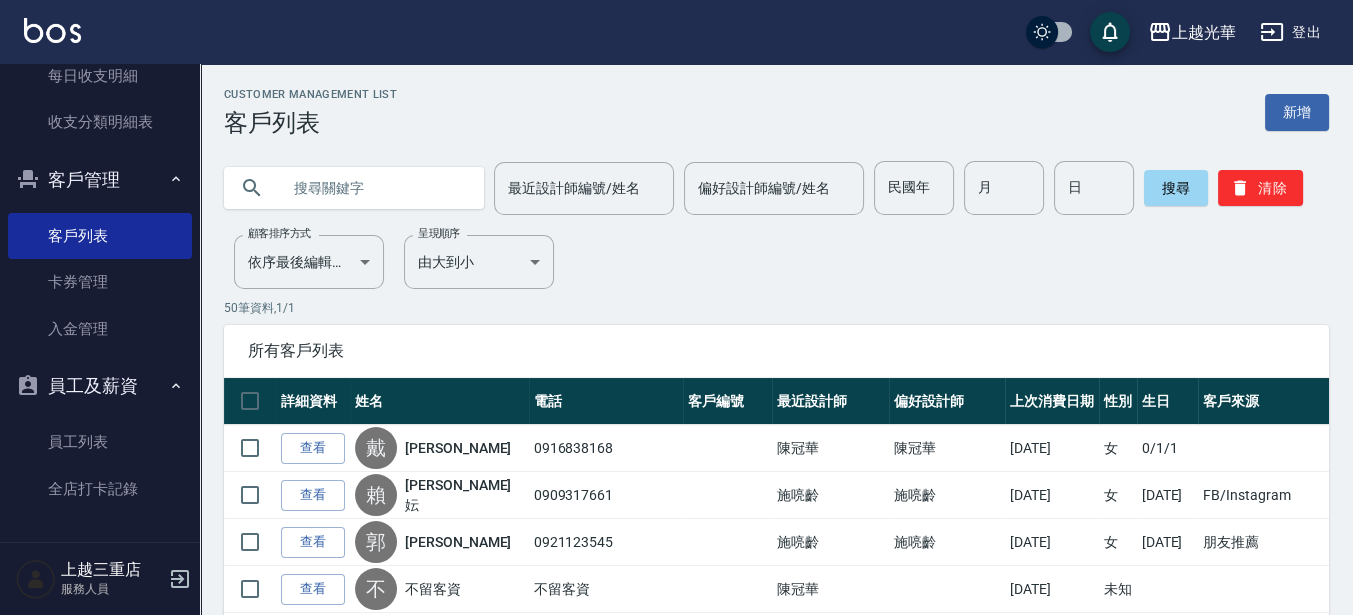 click at bounding box center [374, 188] 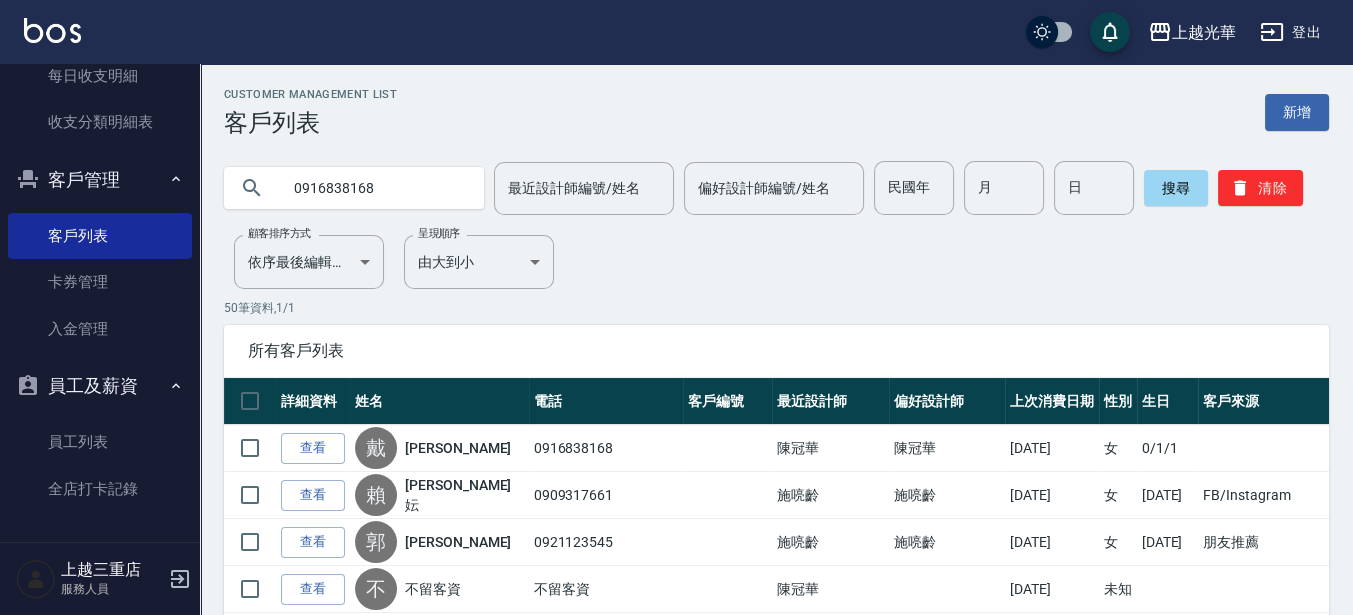 type on "0916838168" 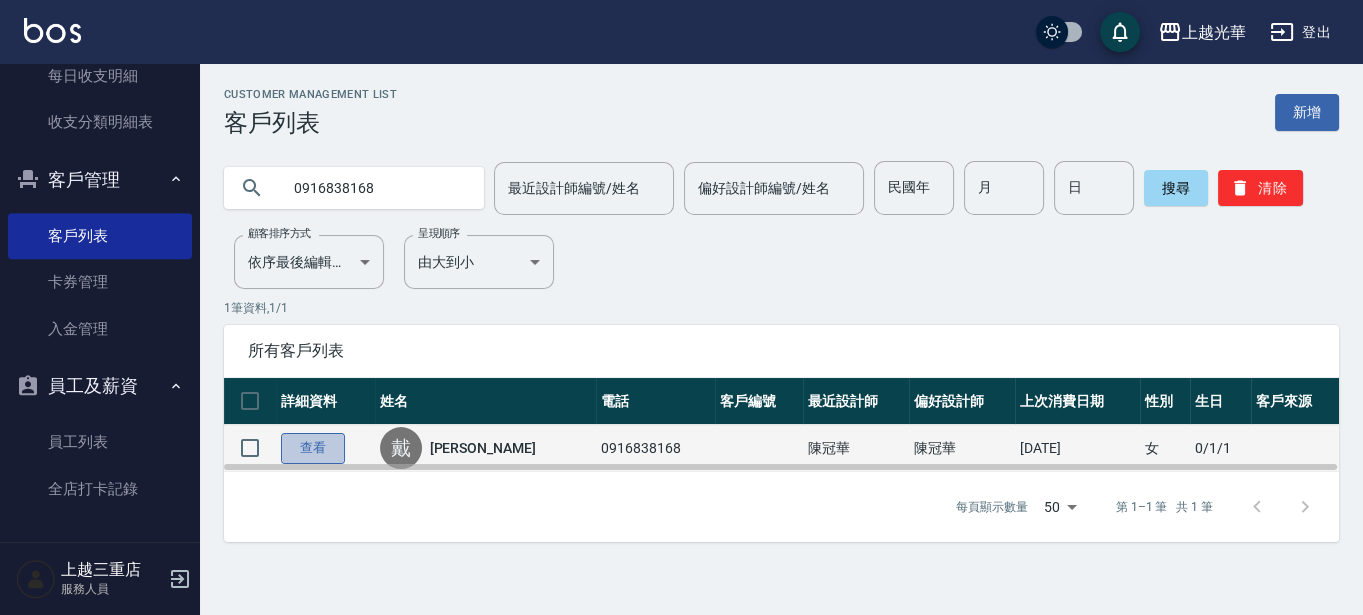 click on "查看" at bounding box center (313, 448) 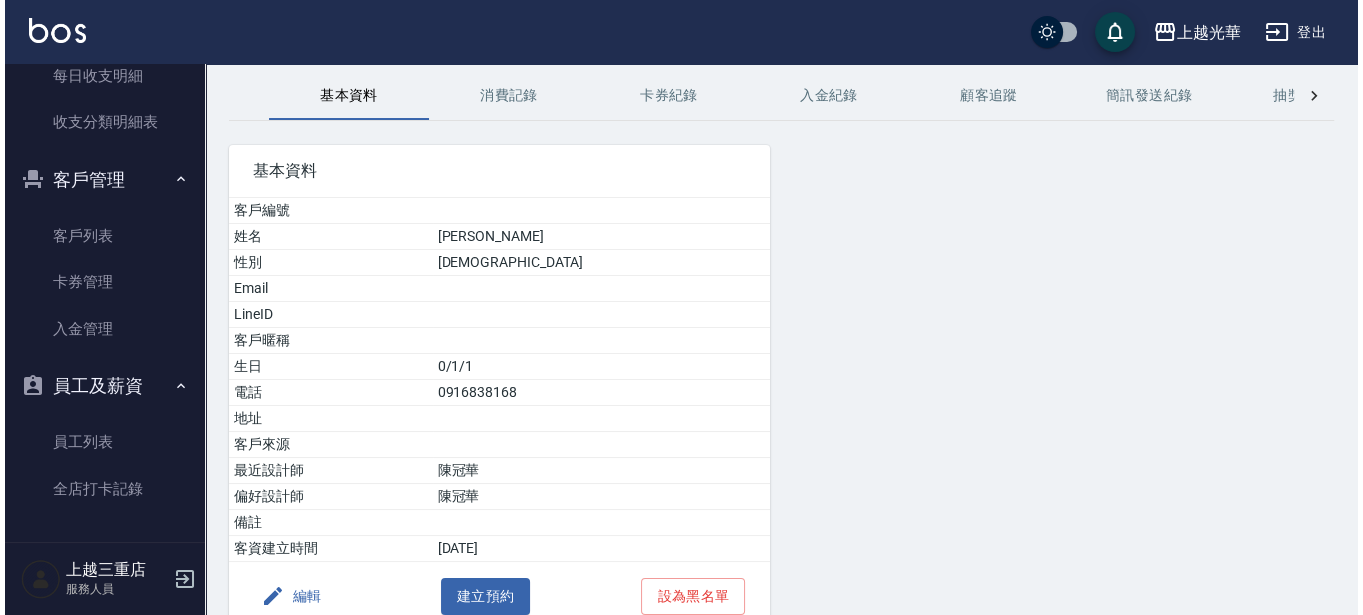 scroll, scrollTop: 125, scrollLeft: 0, axis: vertical 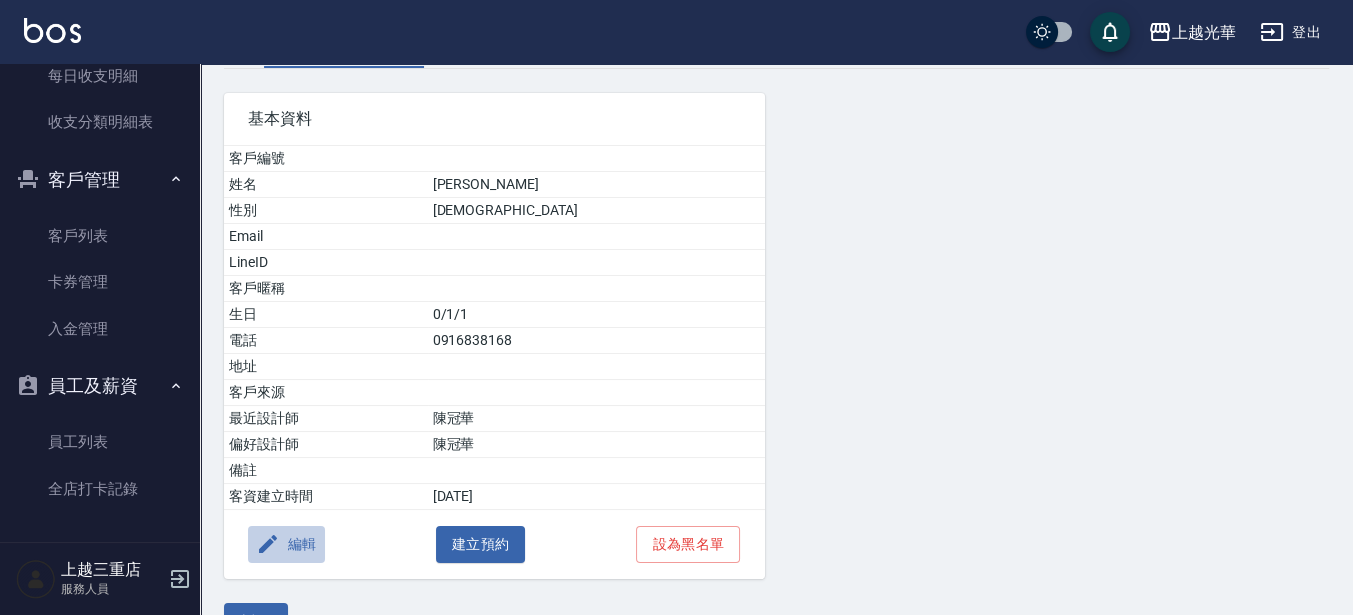 click on "編輯" at bounding box center [286, 544] 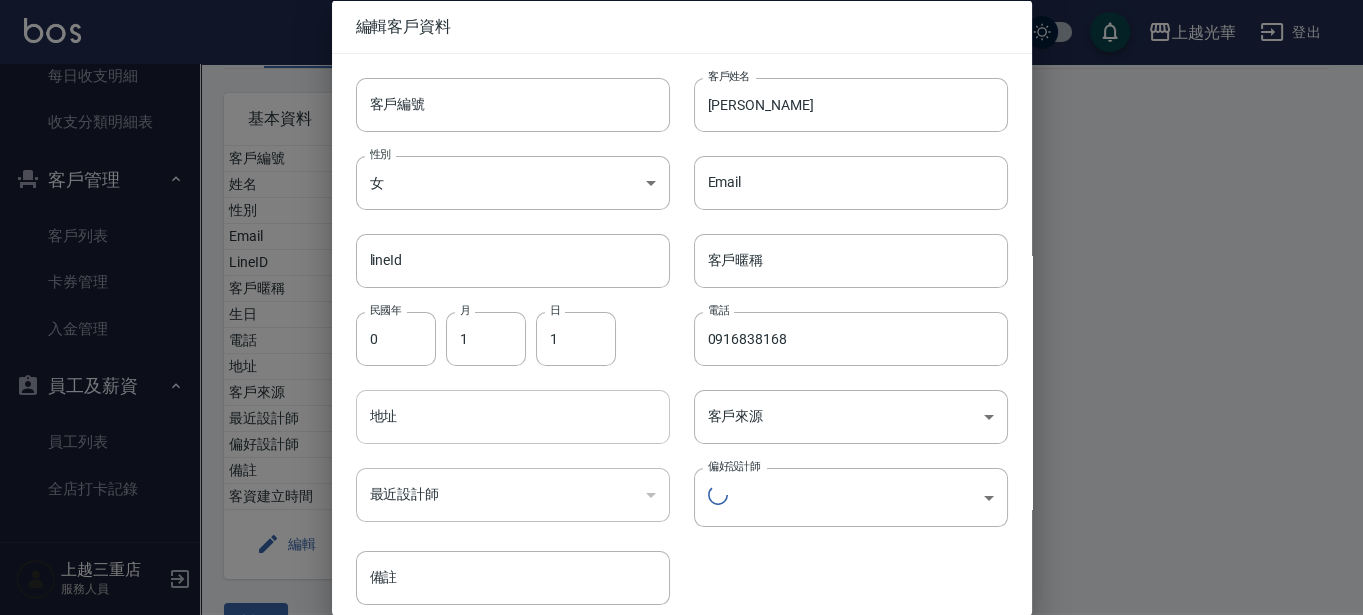 type 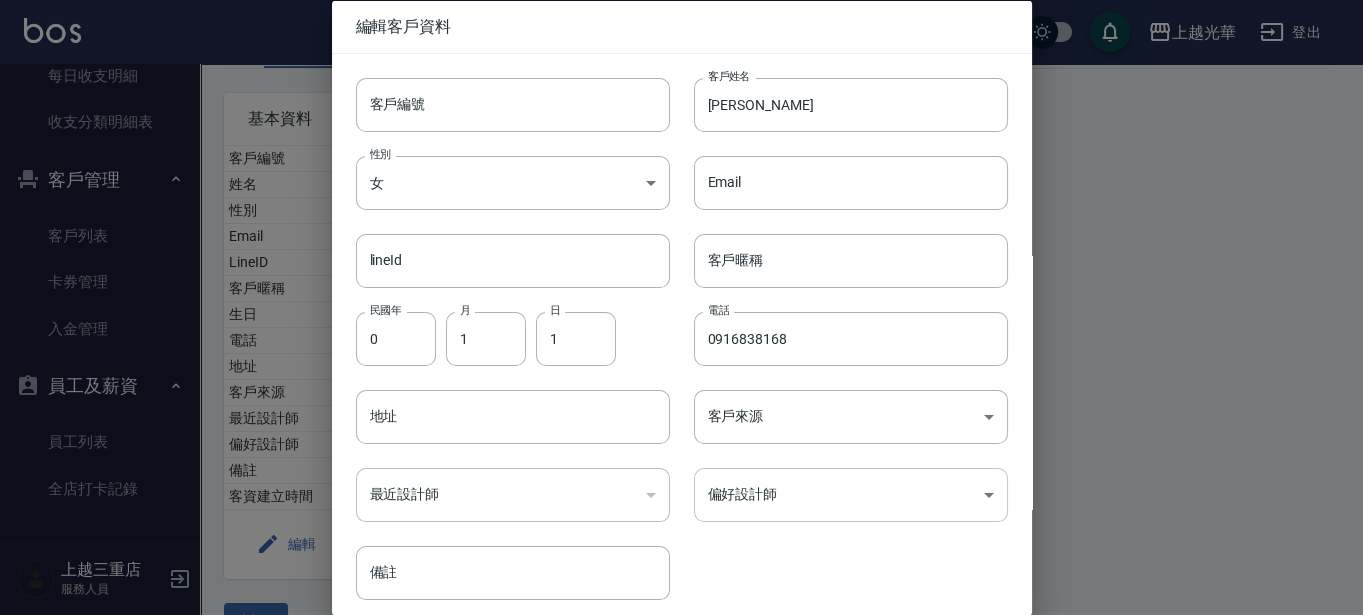 scroll, scrollTop: 77, scrollLeft: 0, axis: vertical 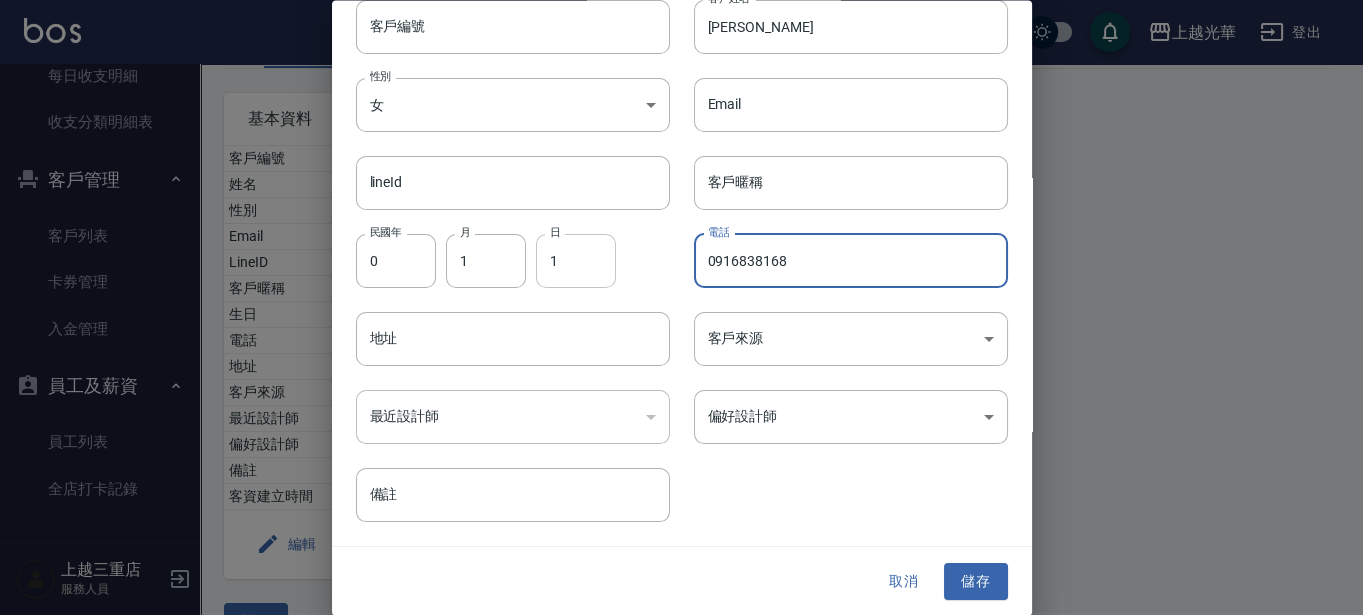 drag, startPoint x: 845, startPoint y: 271, endPoint x: 554, endPoint y: 261, distance: 291.17178 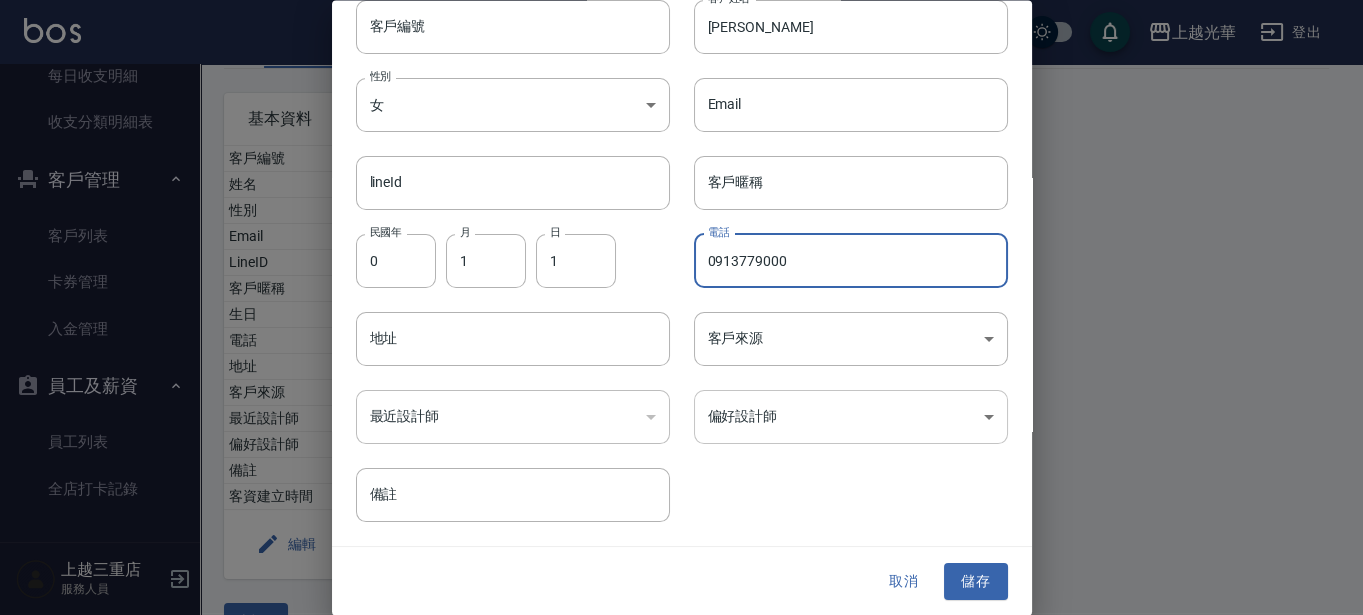 type on "0913779000" 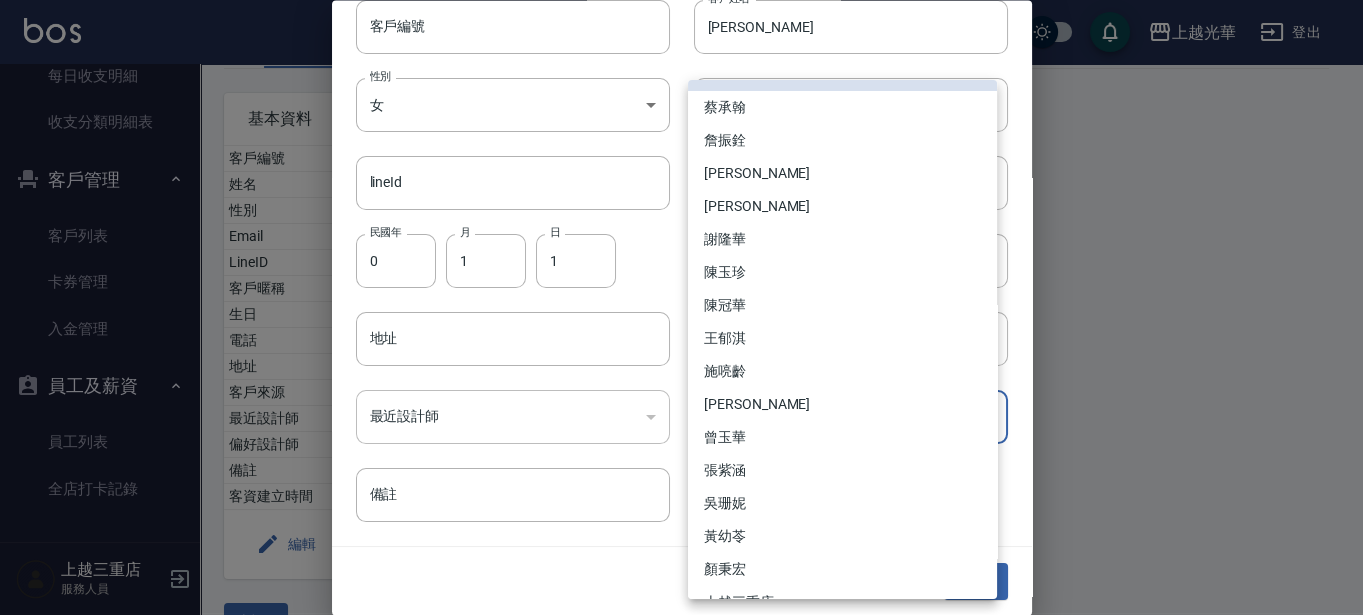 scroll, scrollTop: 57, scrollLeft: 0, axis: vertical 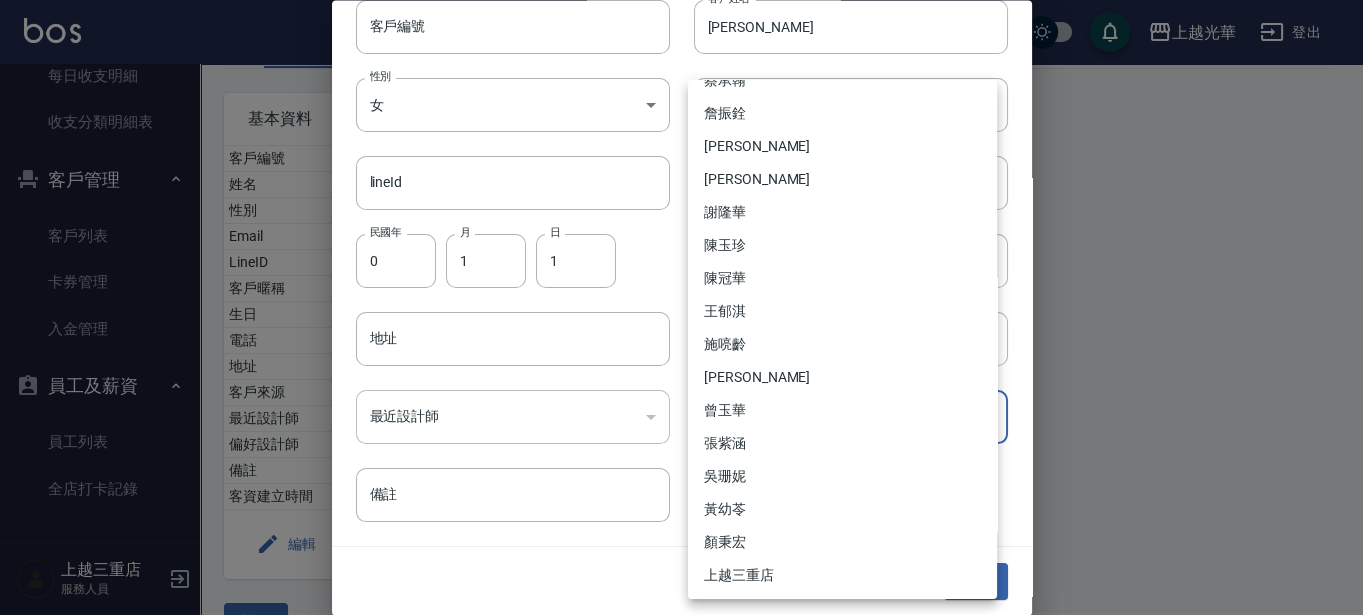 click on "陳冠華" at bounding box center (842, 278) 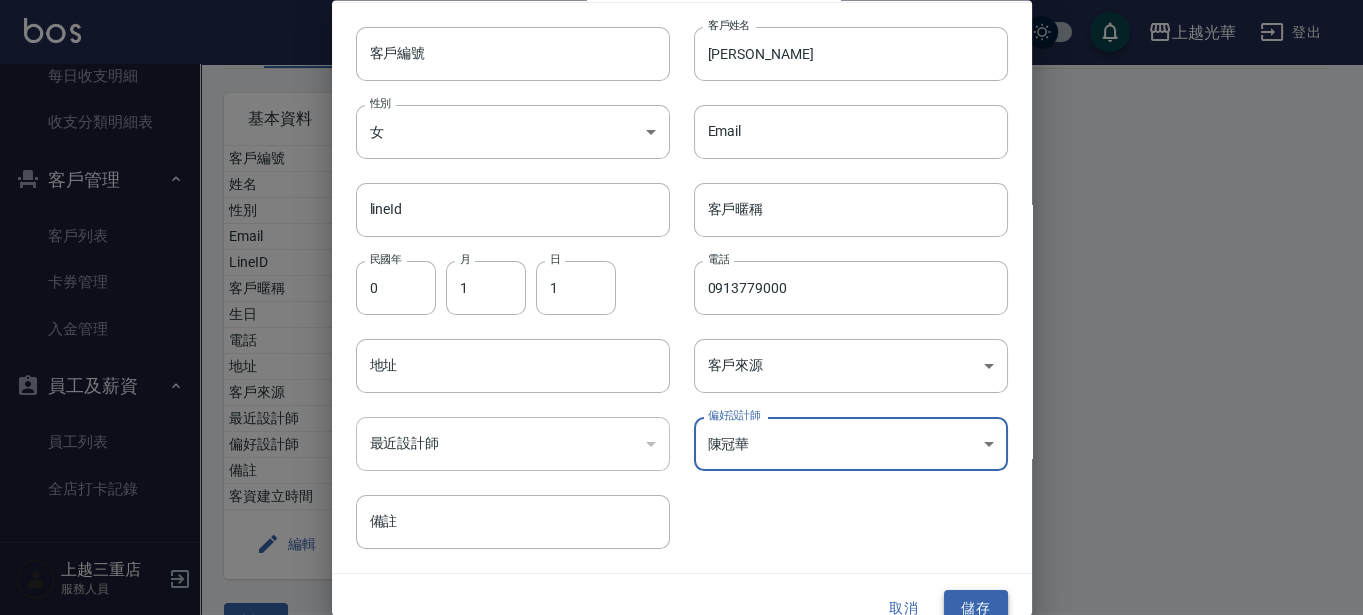 scroll, scrollTop: 77, scrollLeft: 0, axis: vertical 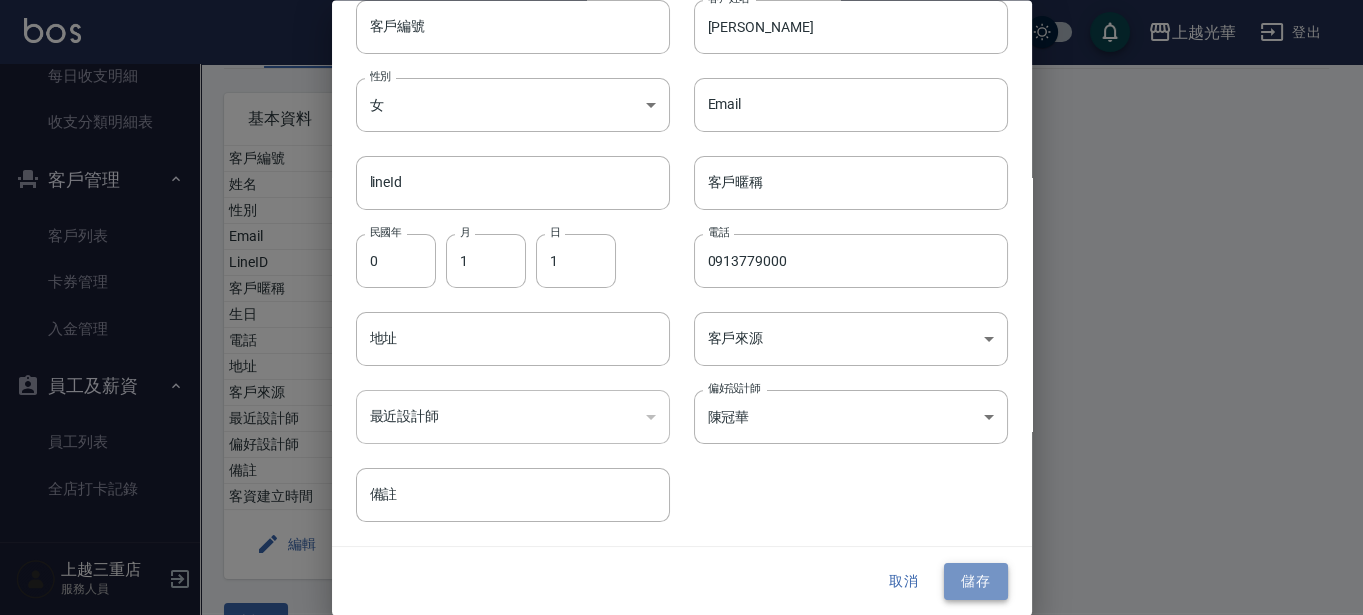 click on "儲存" at bounding box center [976, 582] 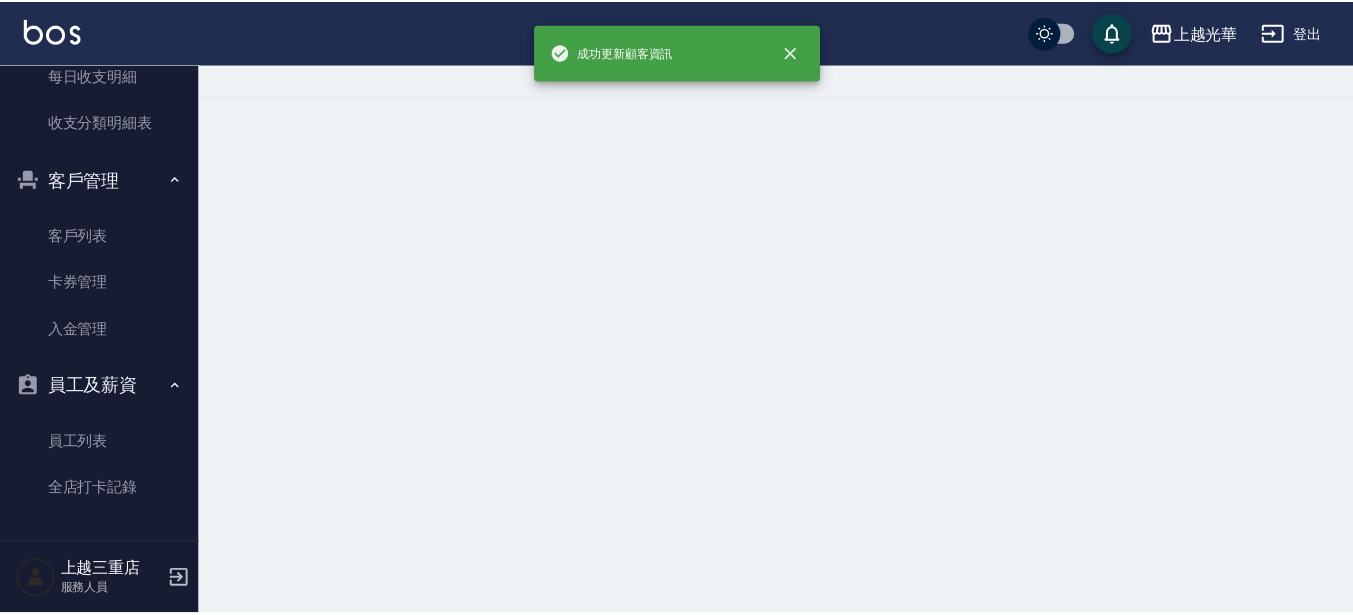scroll, scrollTop: 0, scrollLeft: 0, axis: both 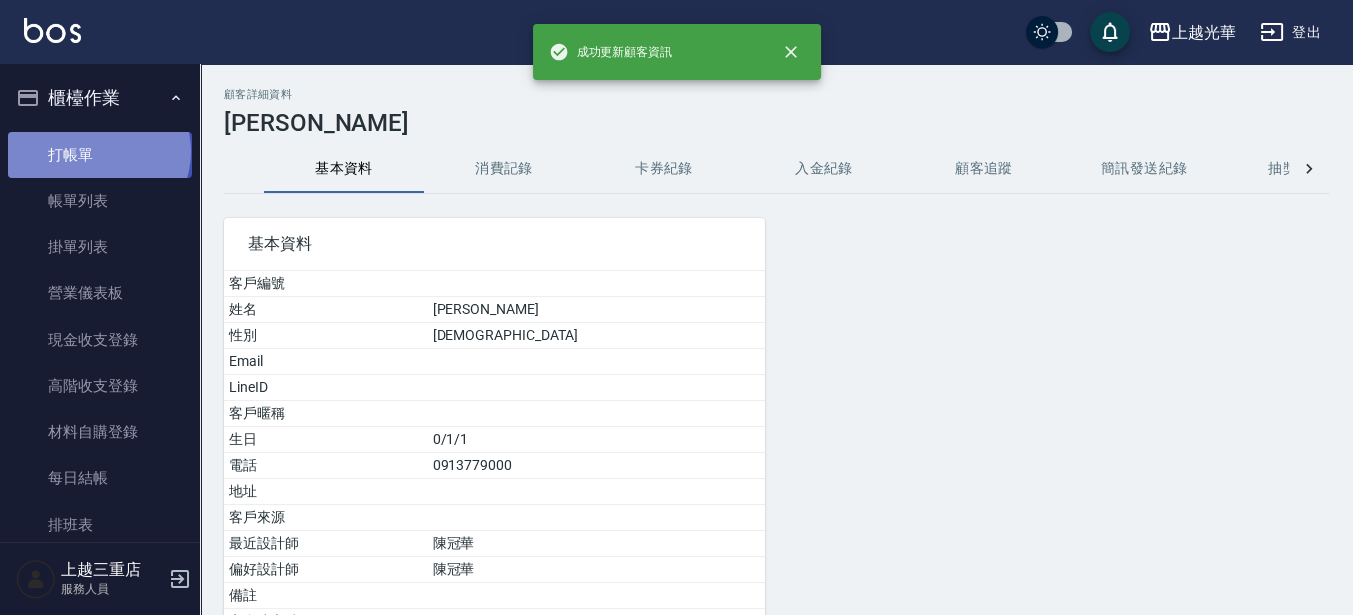 click on "打帳單" at bounding box center [100, 155] 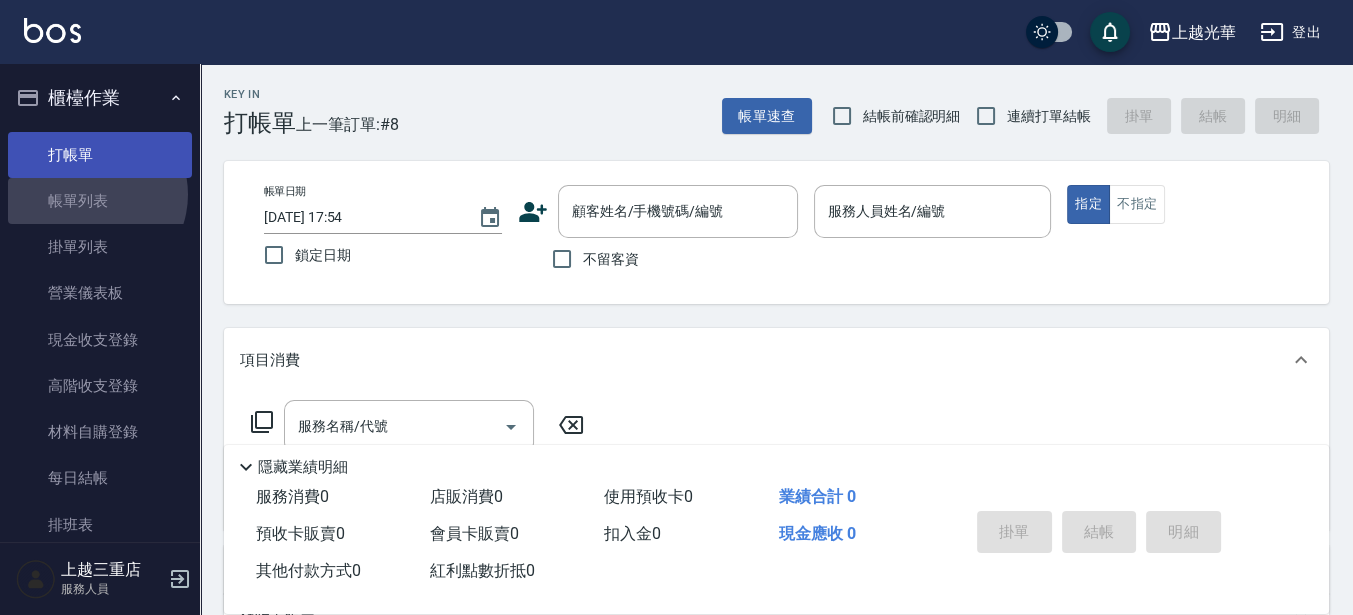 drag, startPoint x: 90, startPoint y: 195, endPoint x: 86, endPoint y: 148, distance: 47.169907 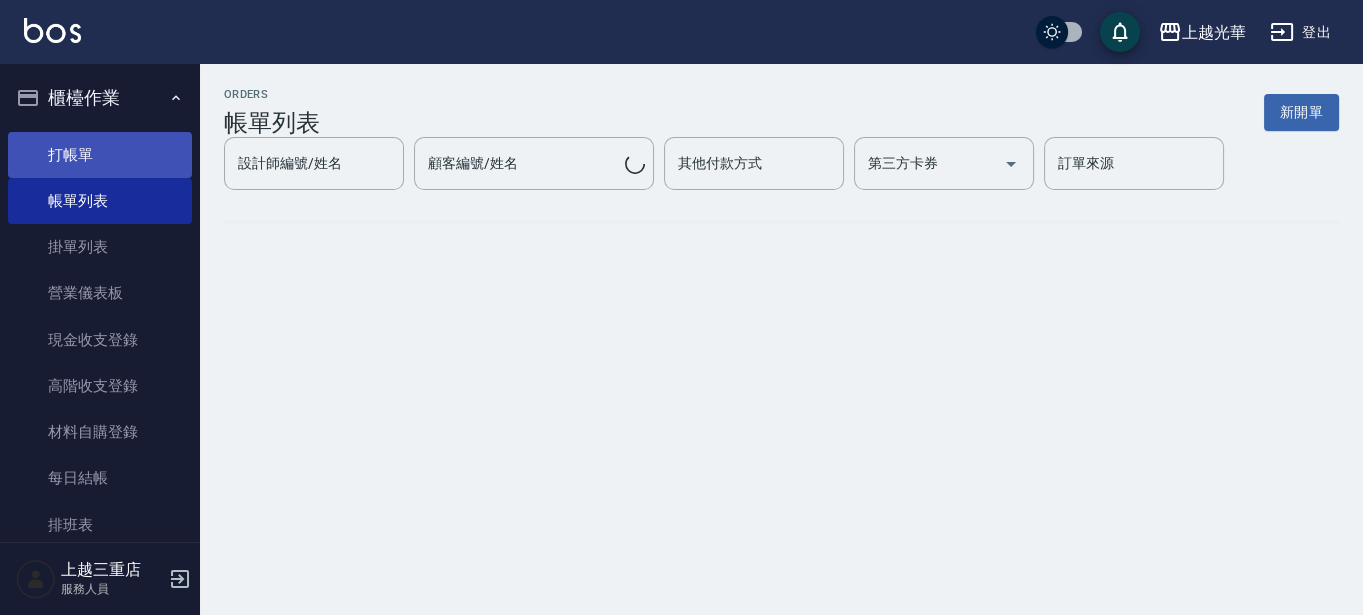 click on "打帳單" at bounding box center [100, 155] 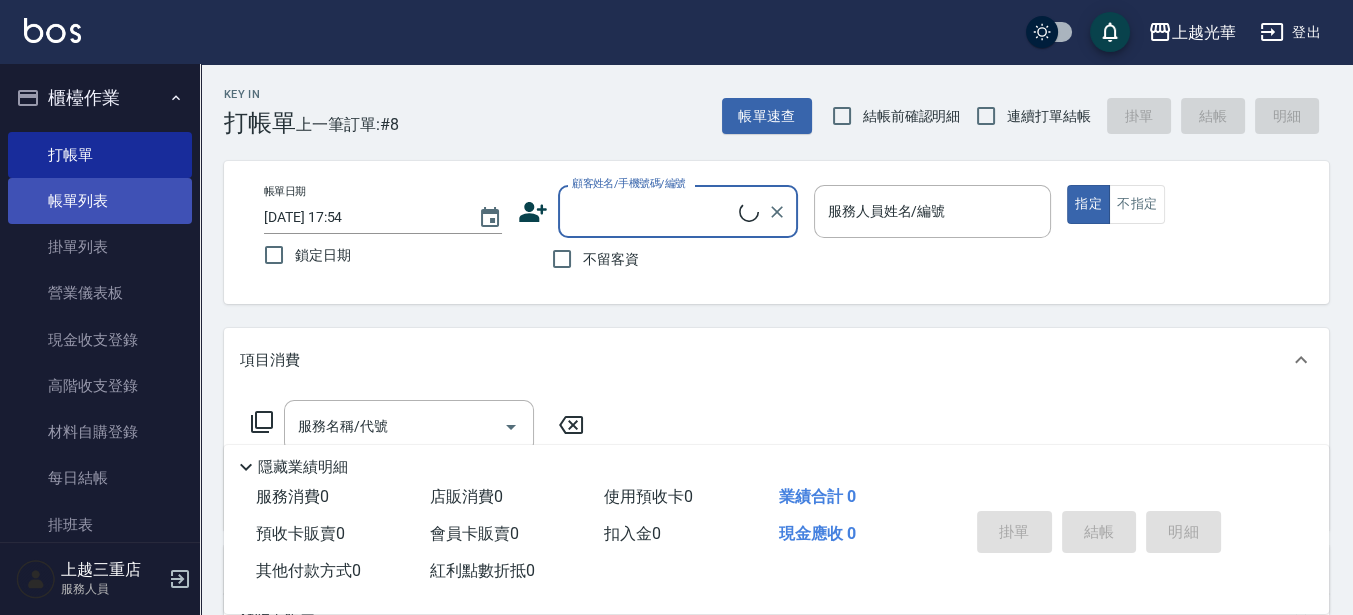 click on "帳單列表" at bounding box center (100, 201) 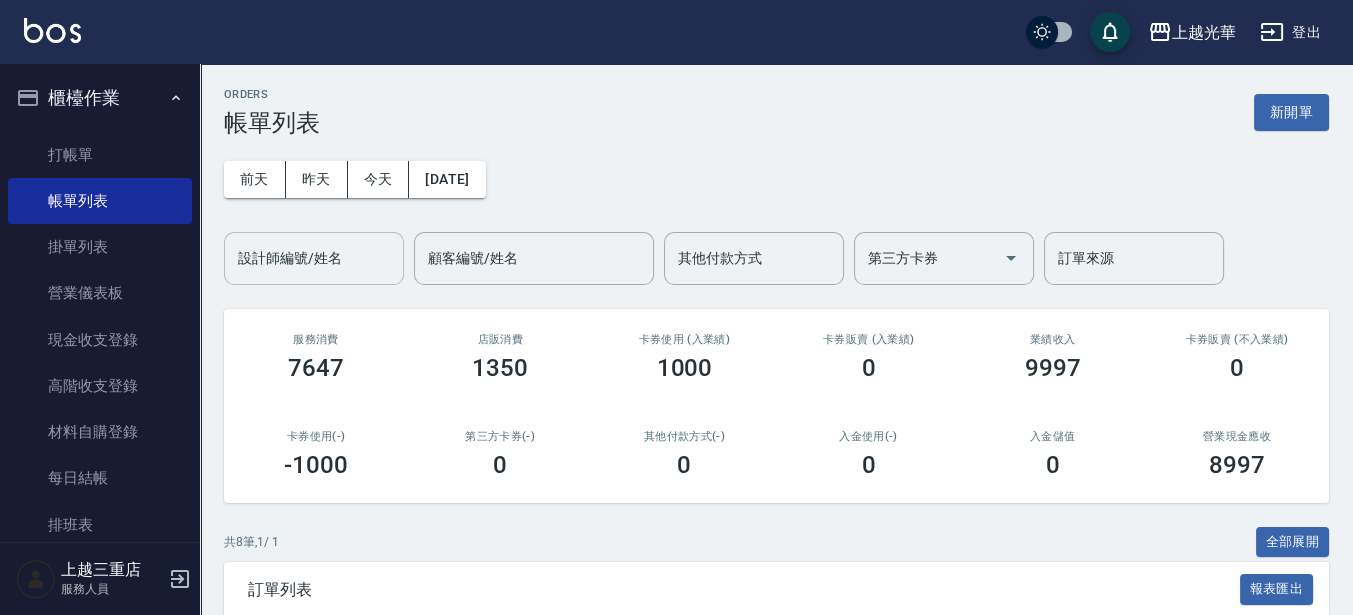 click on "設計師編號/姓名" at bounding box center [314, 258] 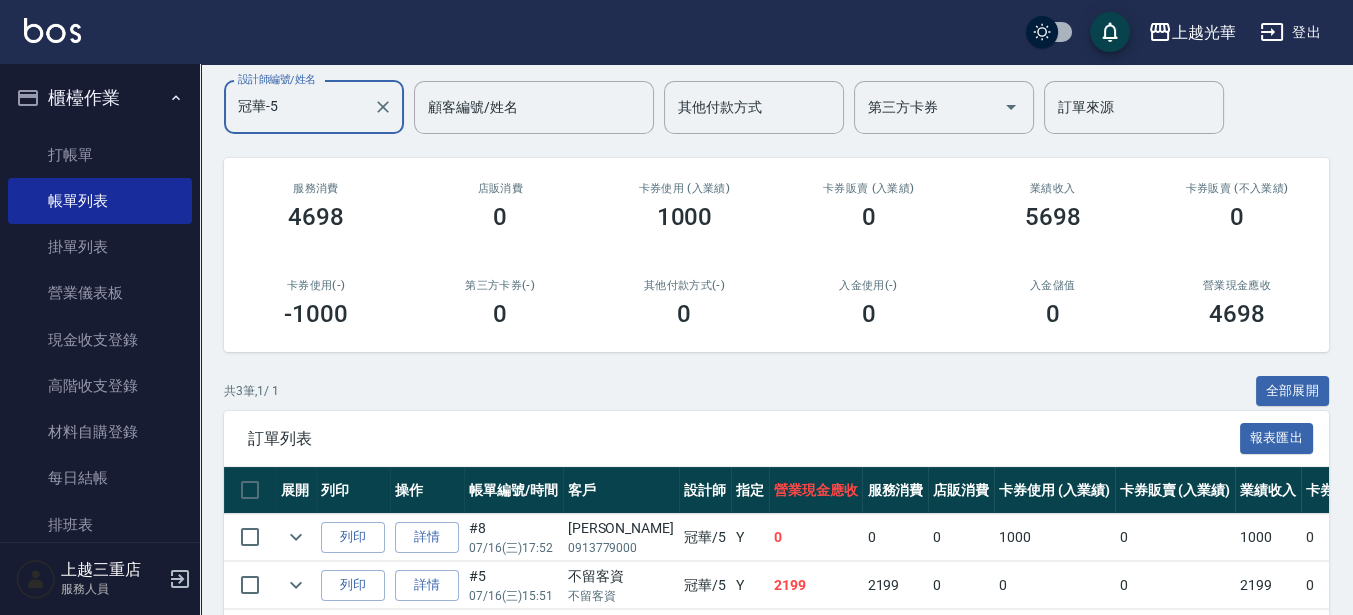scroll, scrollTop: 288, scrollLeft: 0, axis: vertical 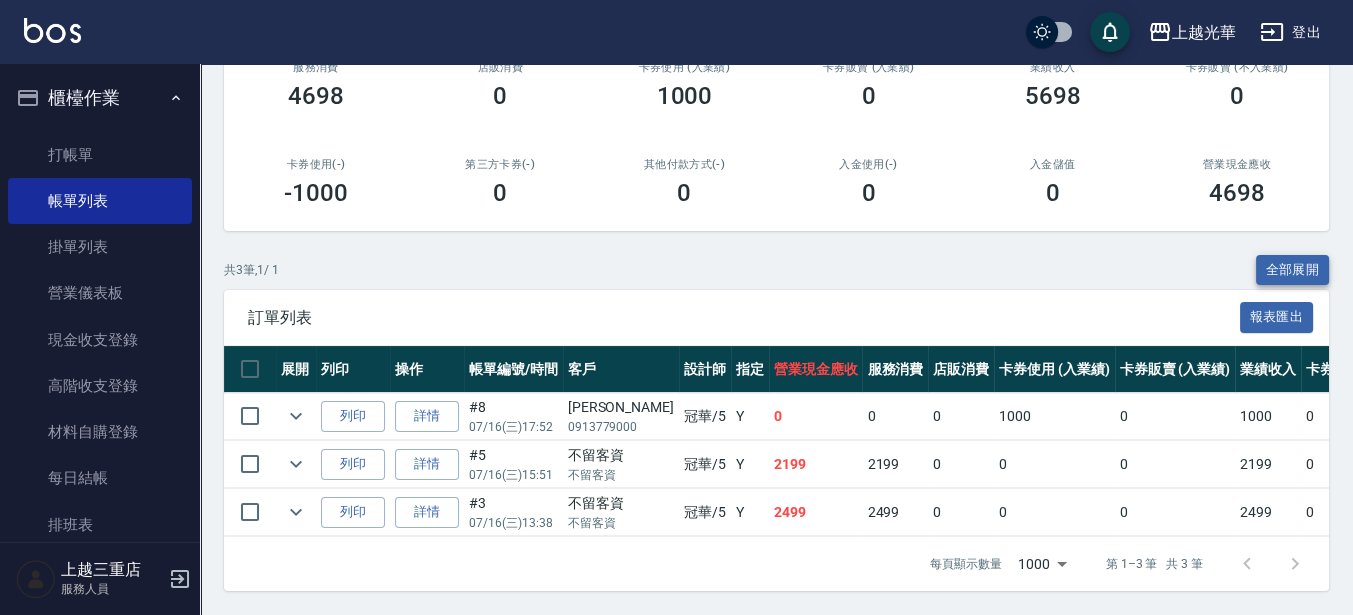type on "冠華-5" 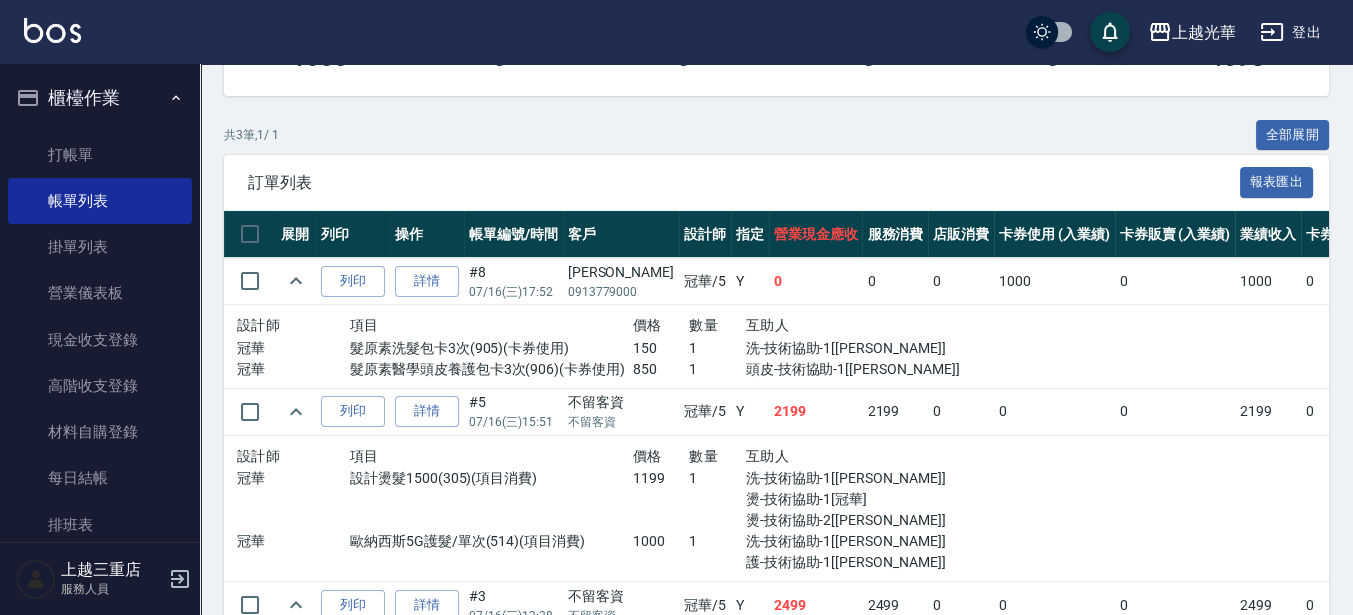 scroll, scrollTop: 538, scrollLeft: 0, axis: vertical 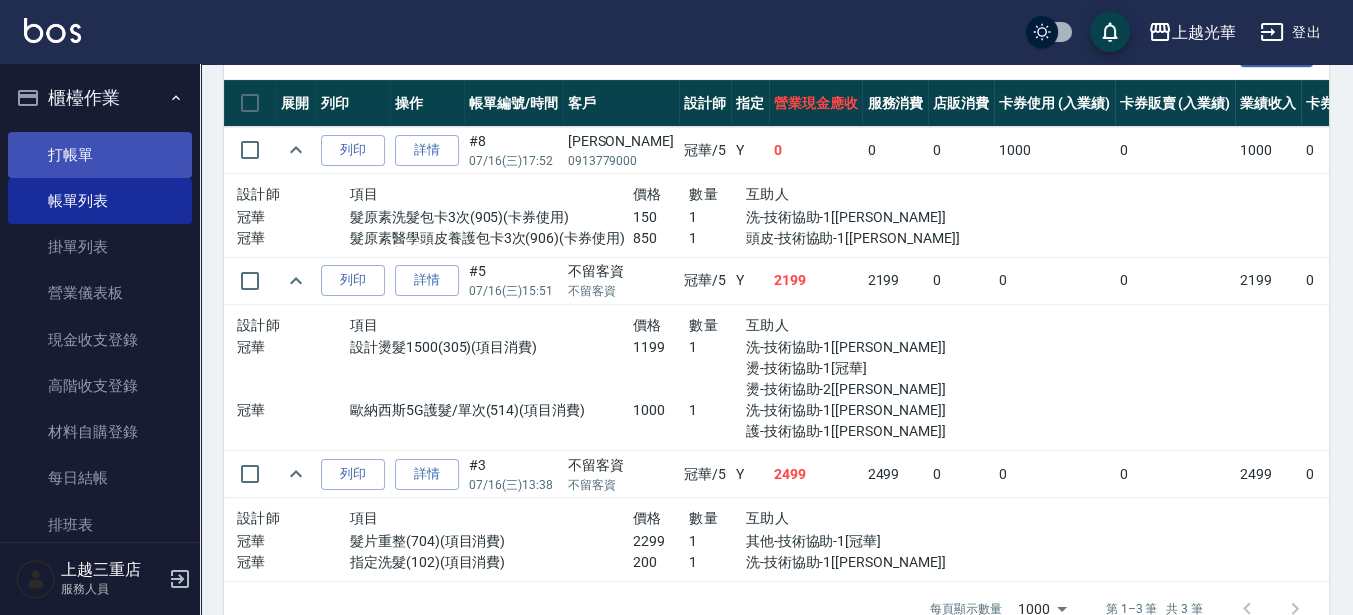 click on "打帳單" at bounding box center (100, 155) 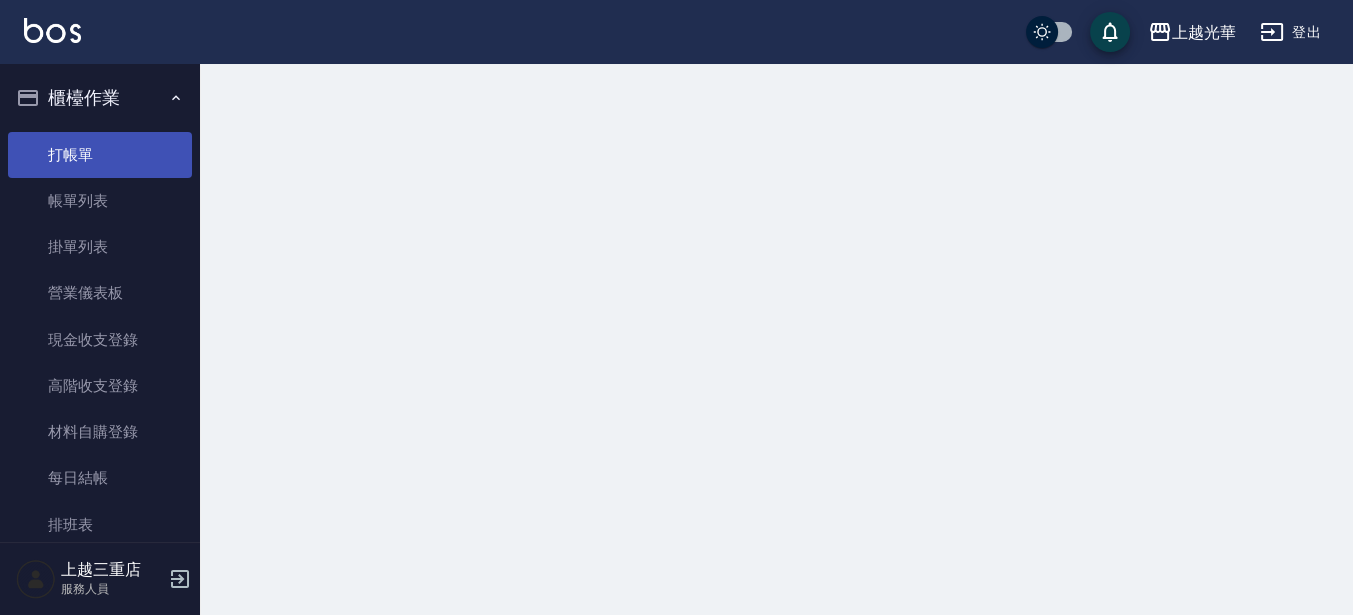 scroll, scrollTop: 0, scrollLeft: 0, axis: both 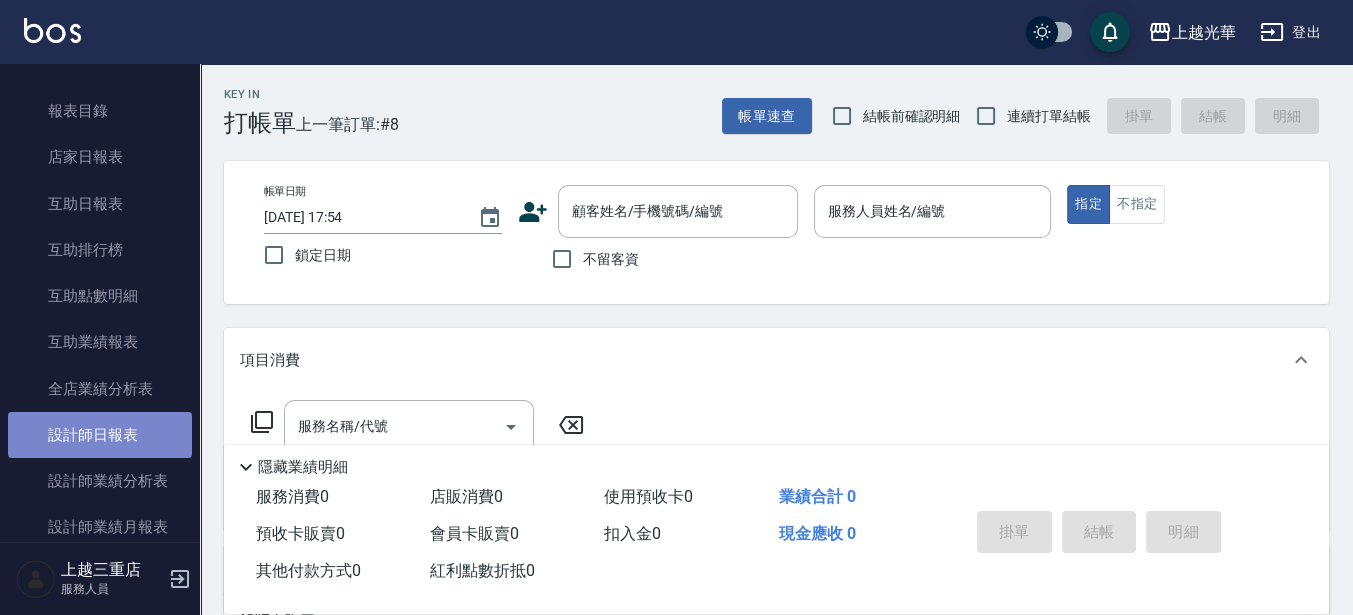 click on "設計師日報表" at bounding box center [100, 435] 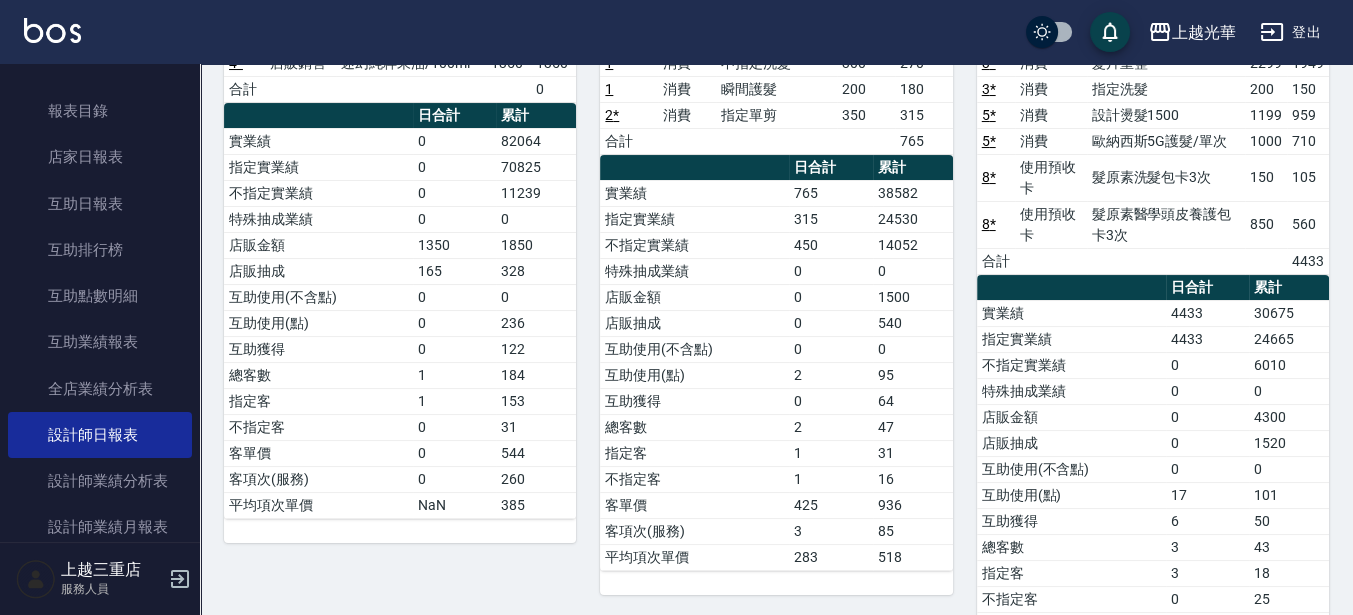 scroll, scrollTop: 0, scrollLeft: 0, axis: both 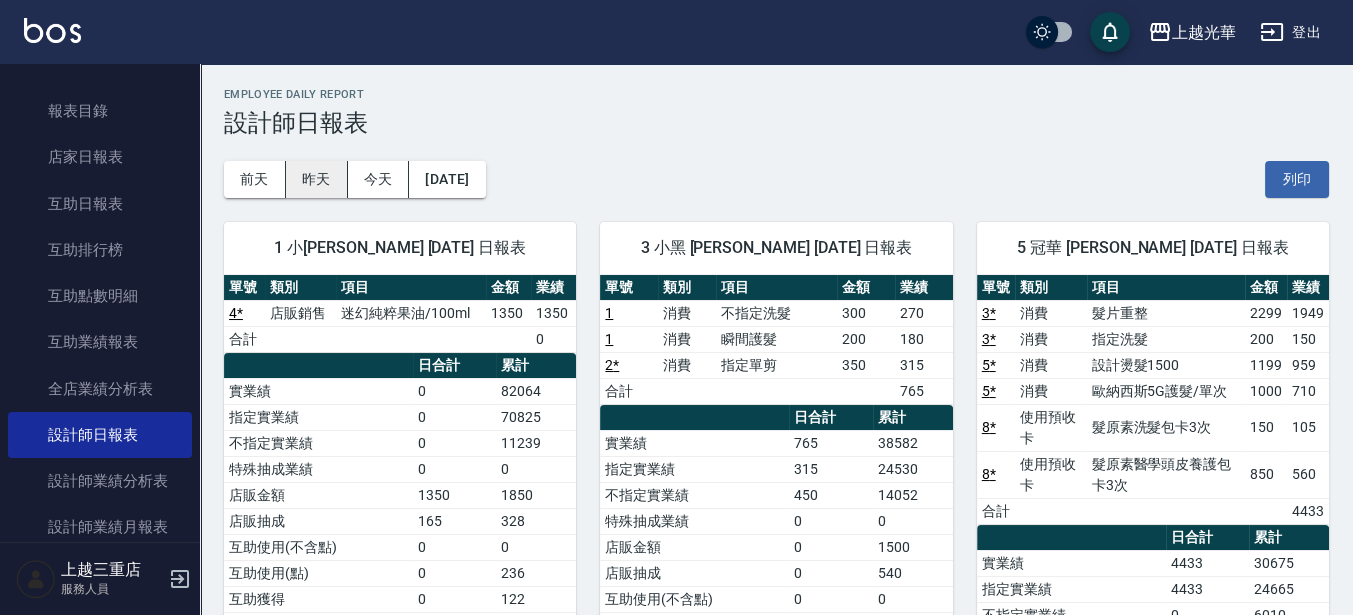 click on "昨天" at bounding box center (317, 179) 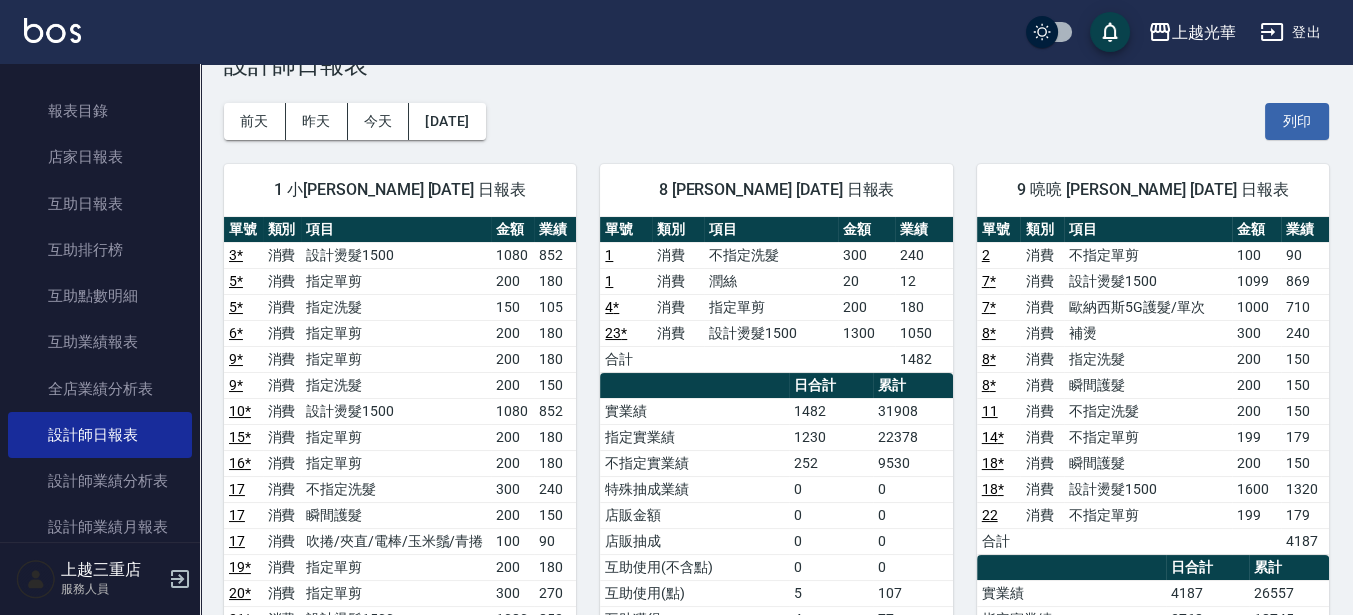 scroll, scrollTop: 0, scrollLeft: 0, axis: both 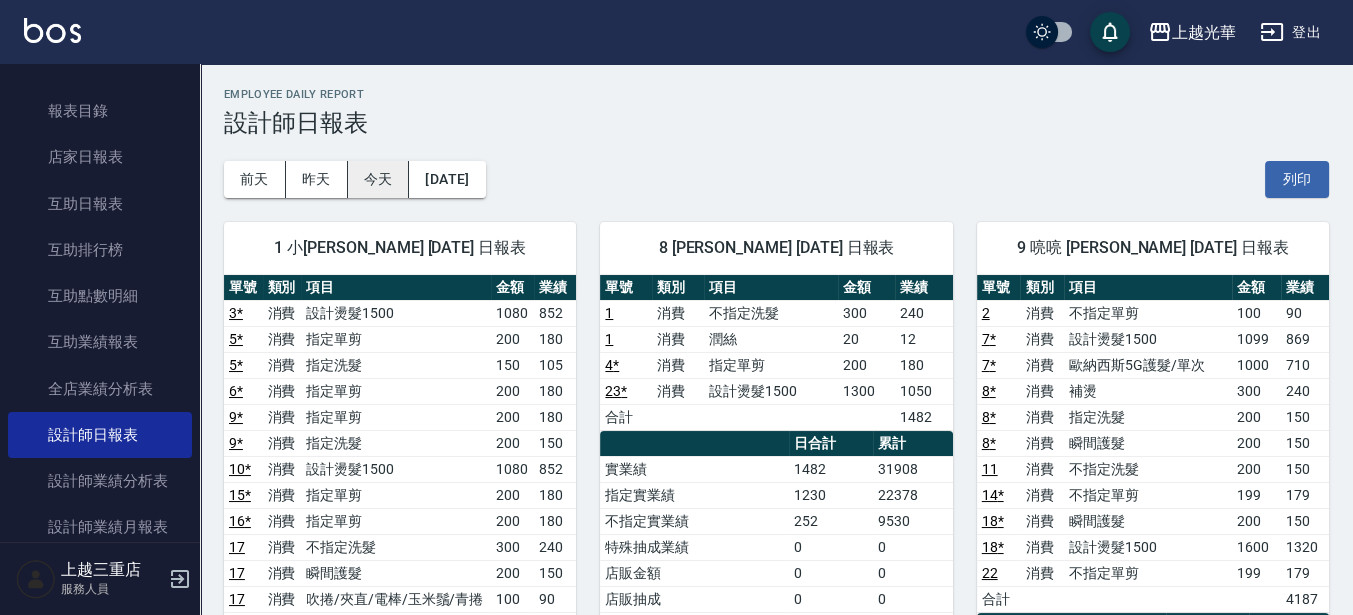 click on "今天" at bounding box center [379, 179] 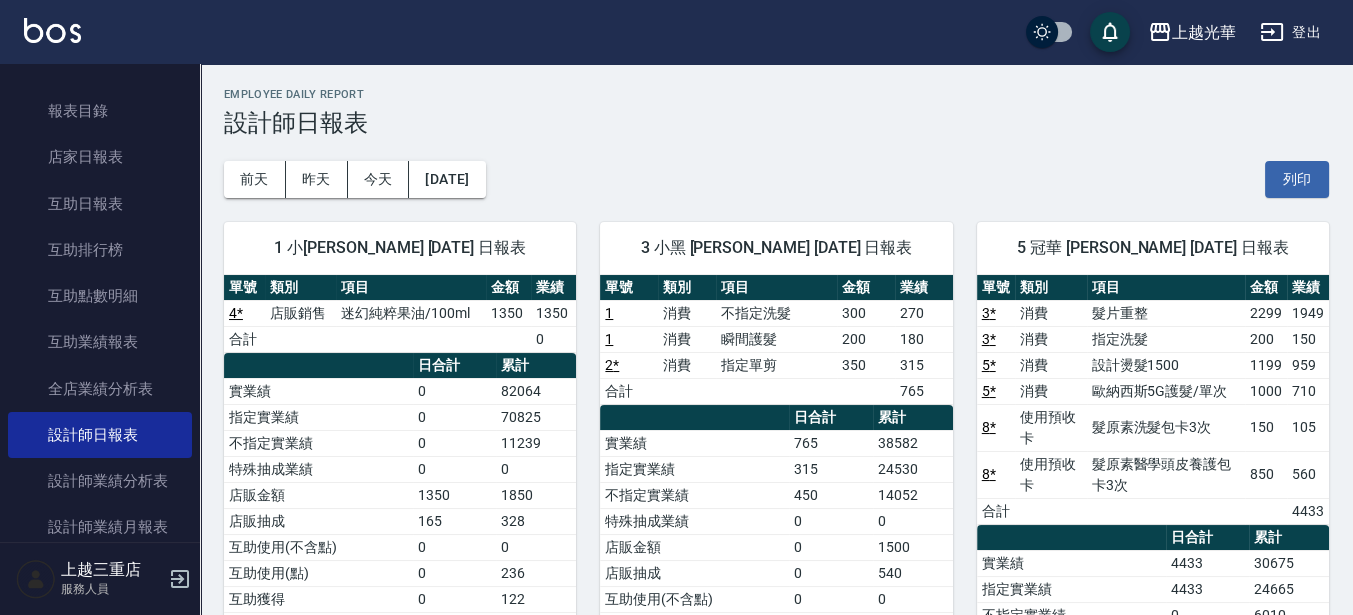 scroll, scrollTop: 0, scrollLeft: 0, axis: both 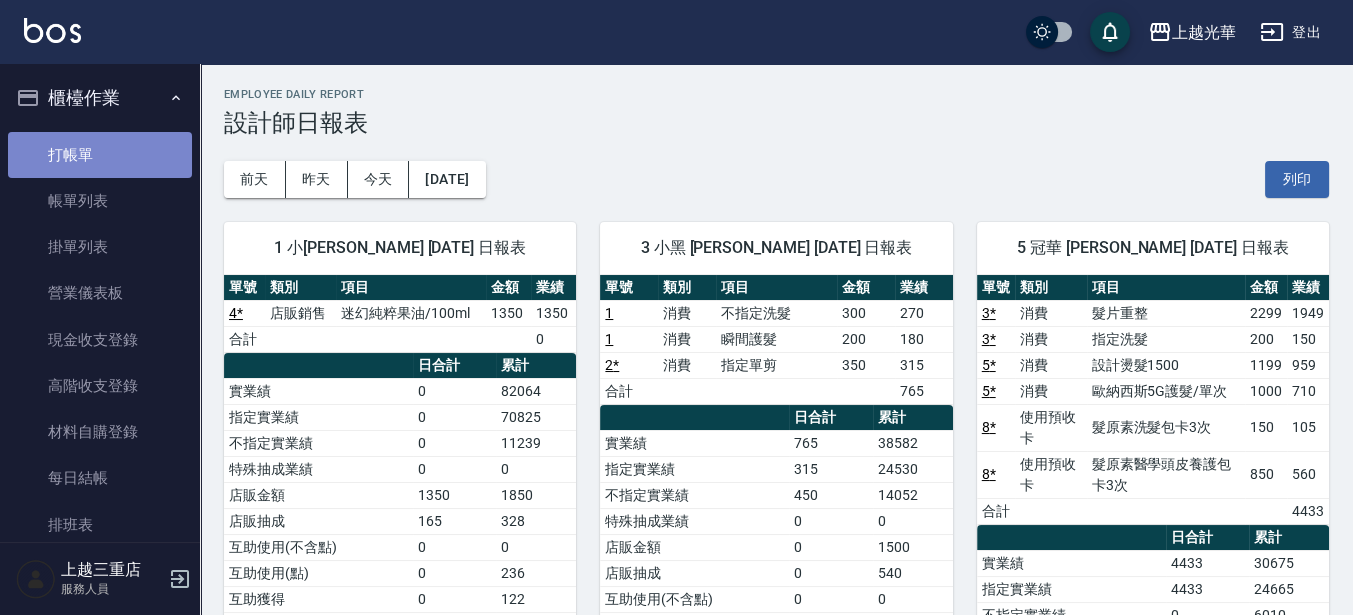 click on "打帳單" at bounding box center [100, 155] 